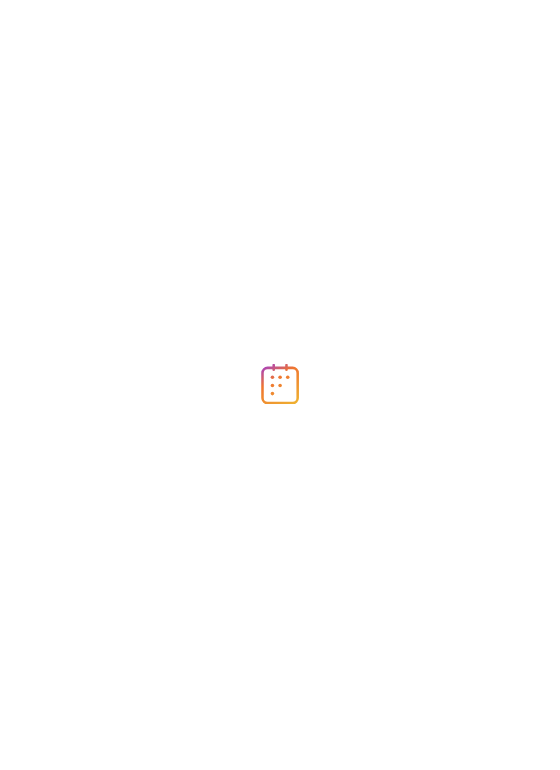 scroll, scrollTop: 0, scrollLeft: 0, axis: both 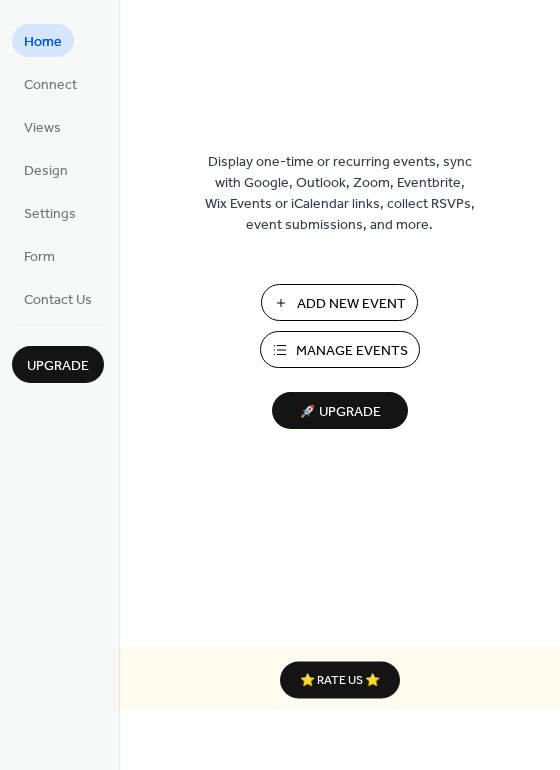 click on "Manage Events" at bounding box center [352, 351] 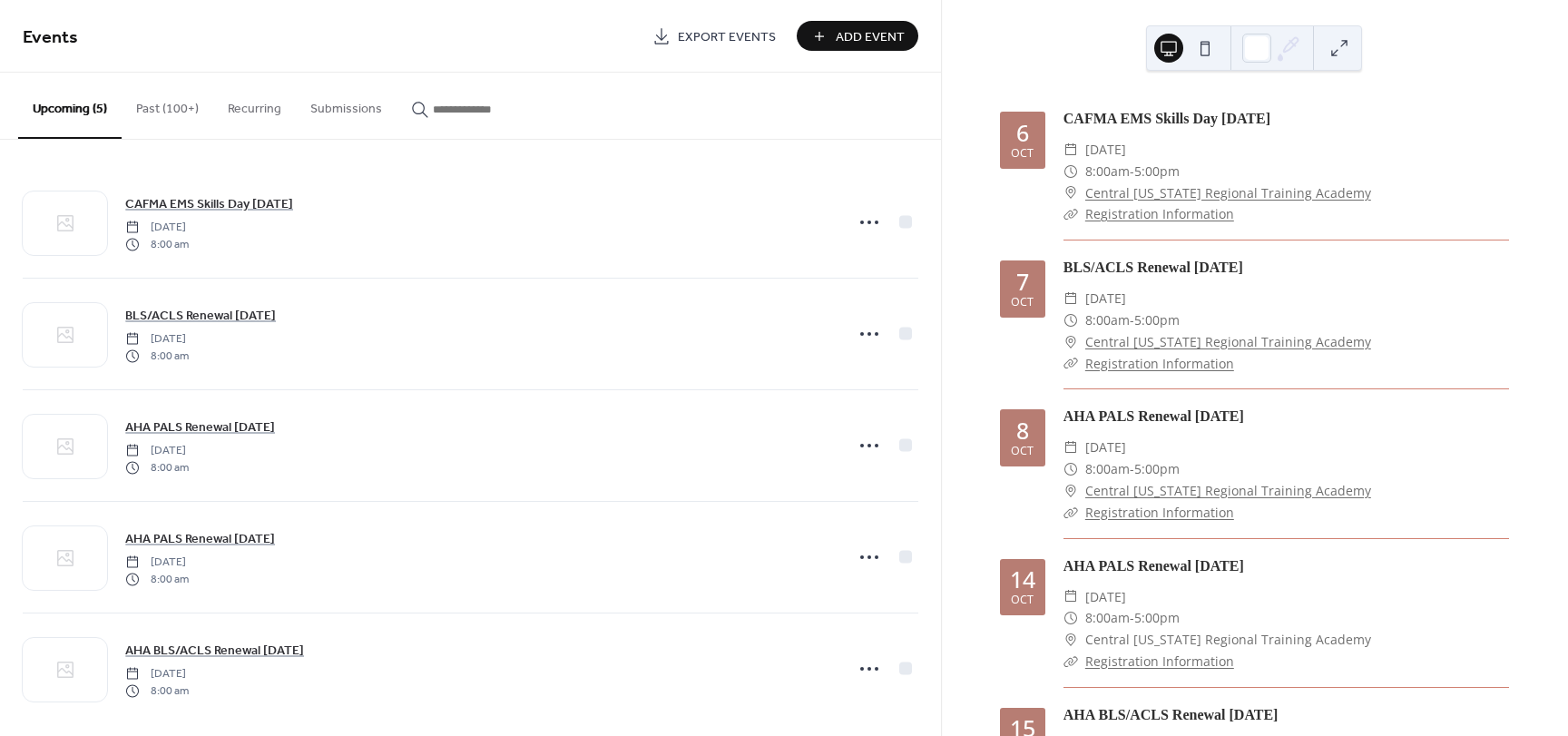scroll, scrollTop: 0, scrollLeft: 0, axis: both 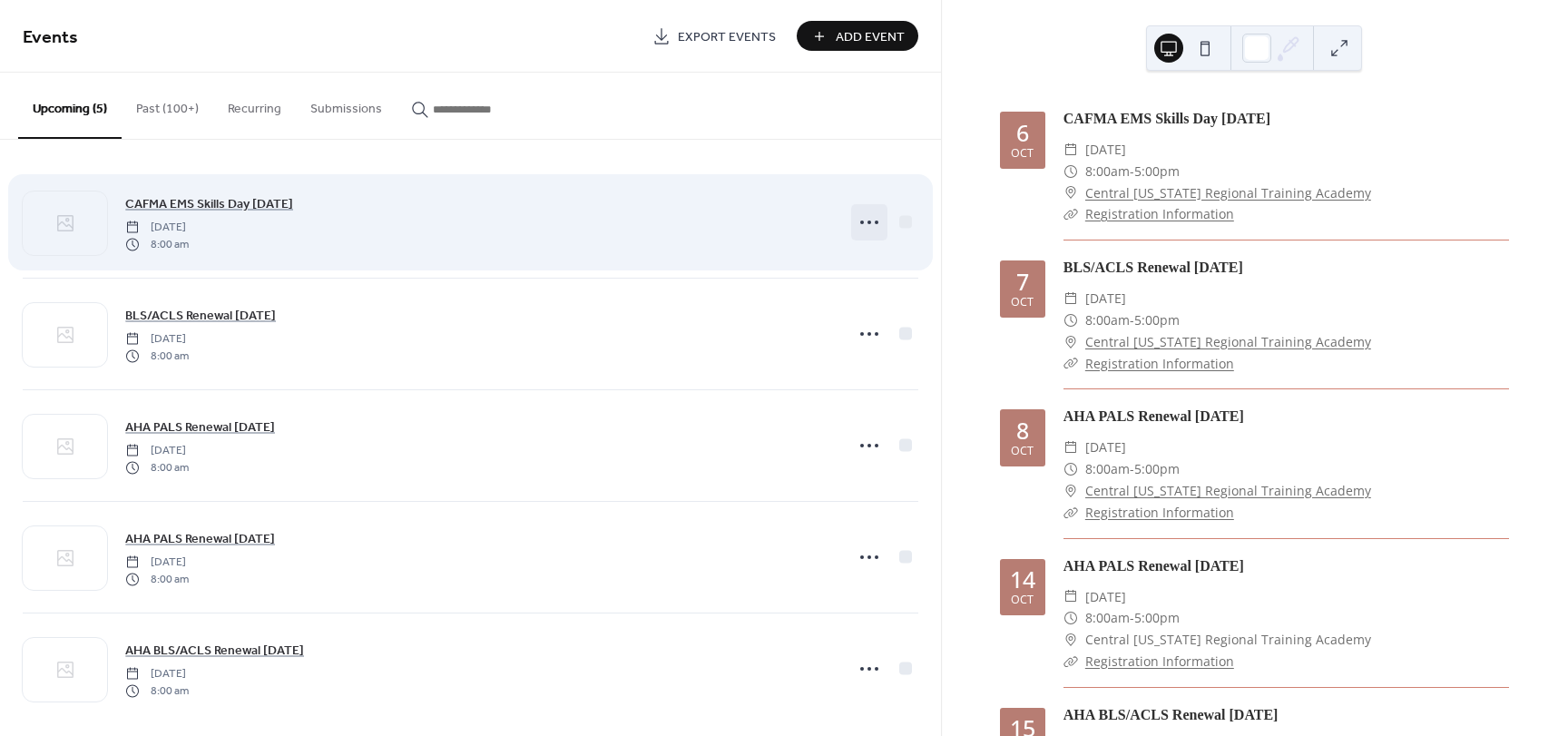 click 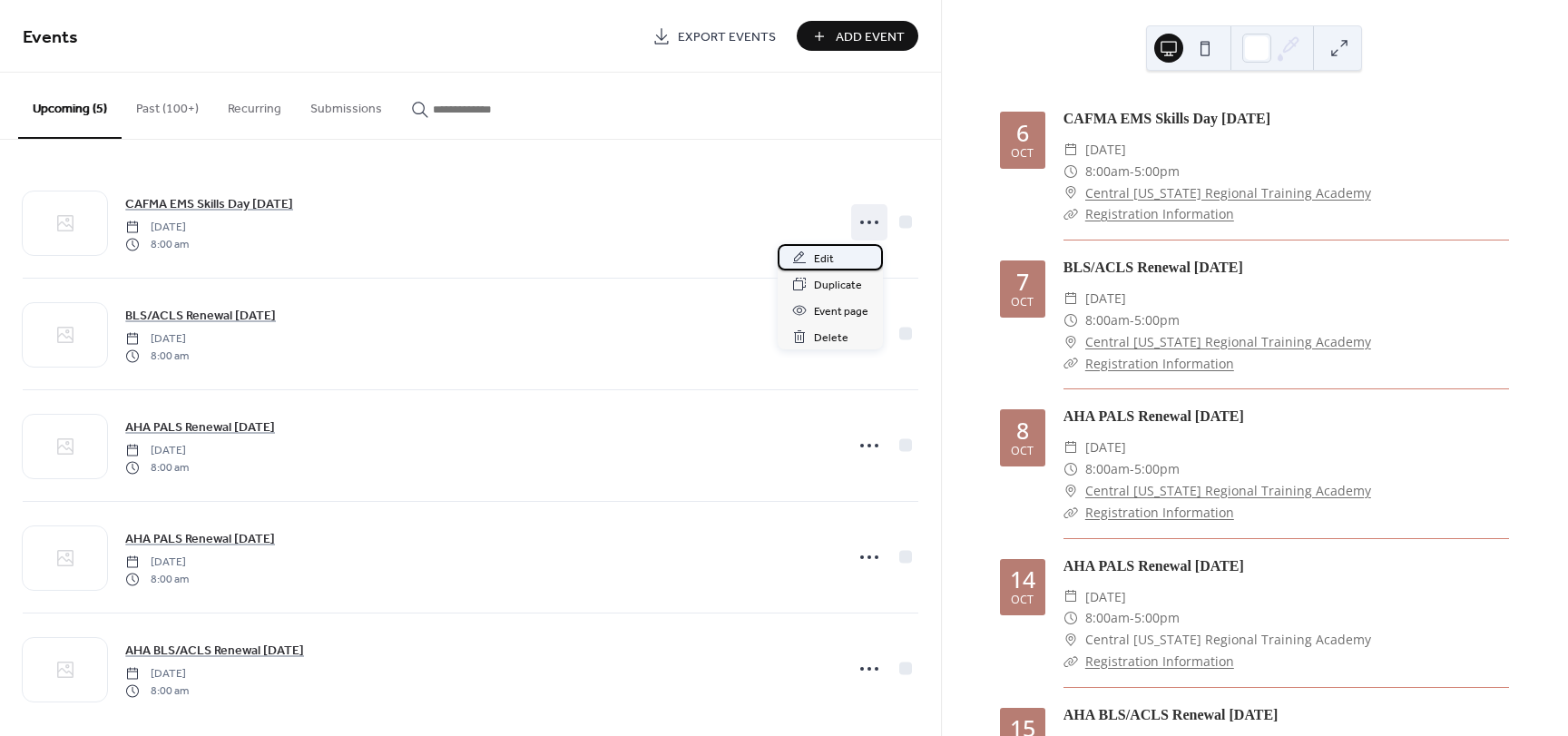 click on "Edit" at bounding box center [830, 257] 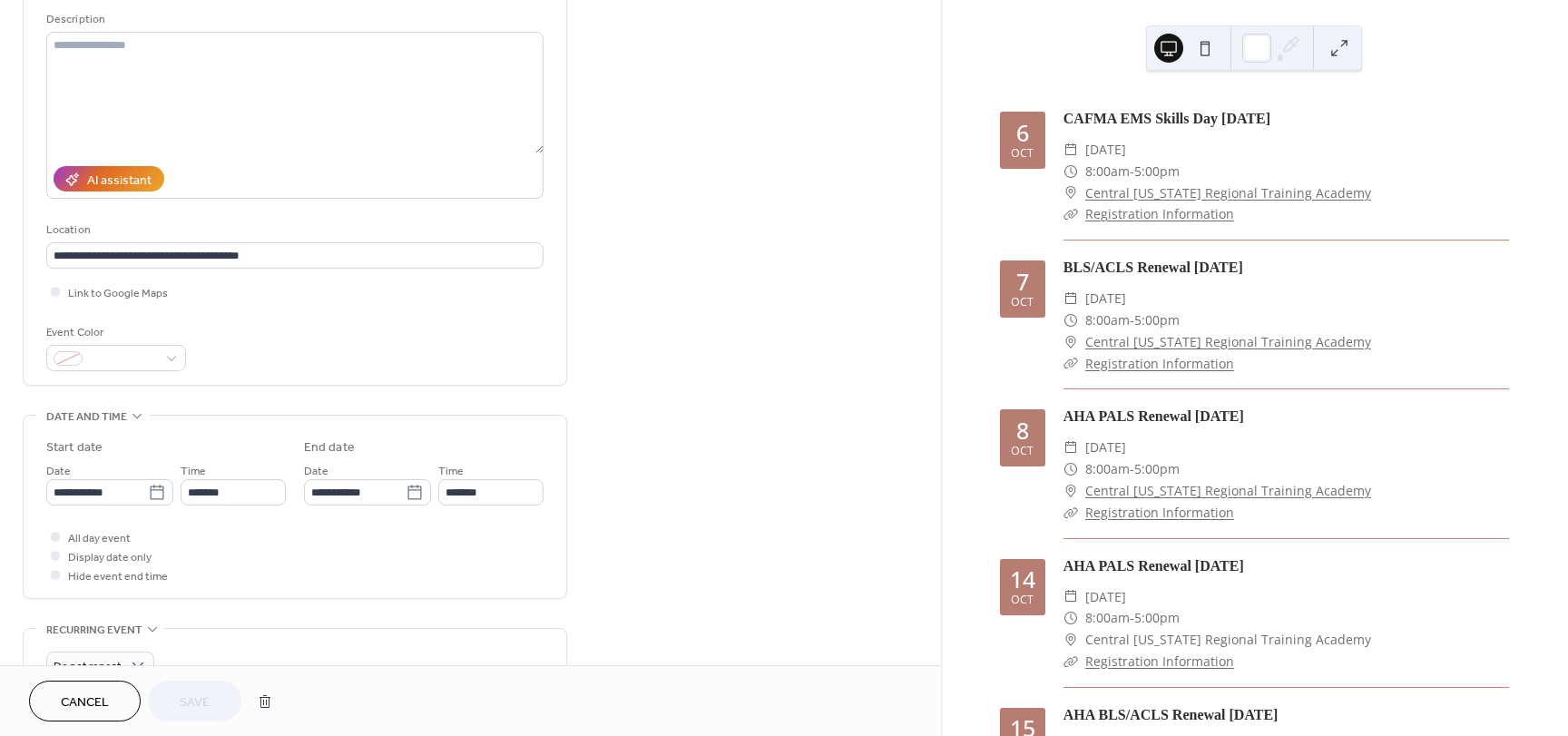 scroll, scrollTop: 182, scrollLeft: 0, axis: vertical 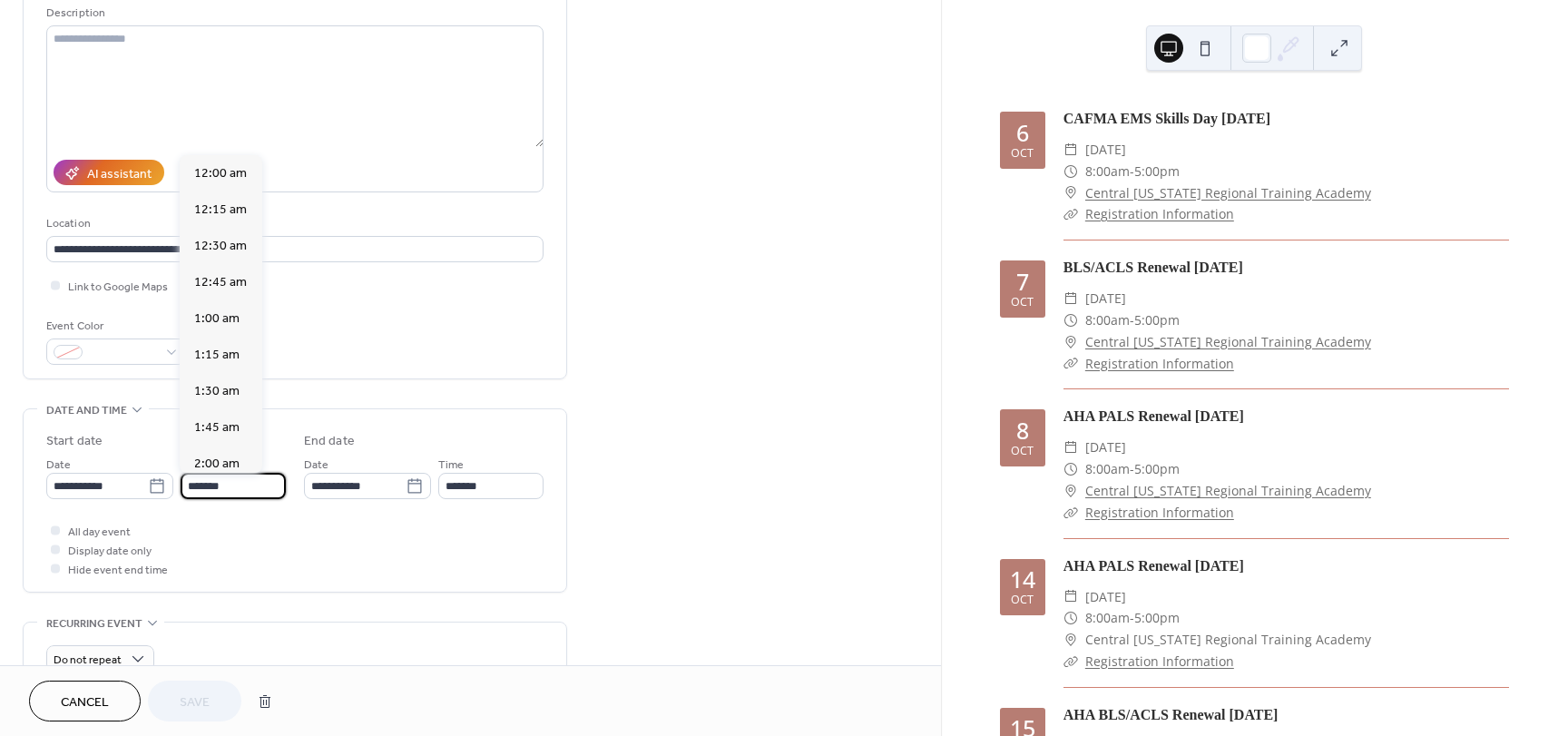 click on "*******" at bounding box center (233, 486) 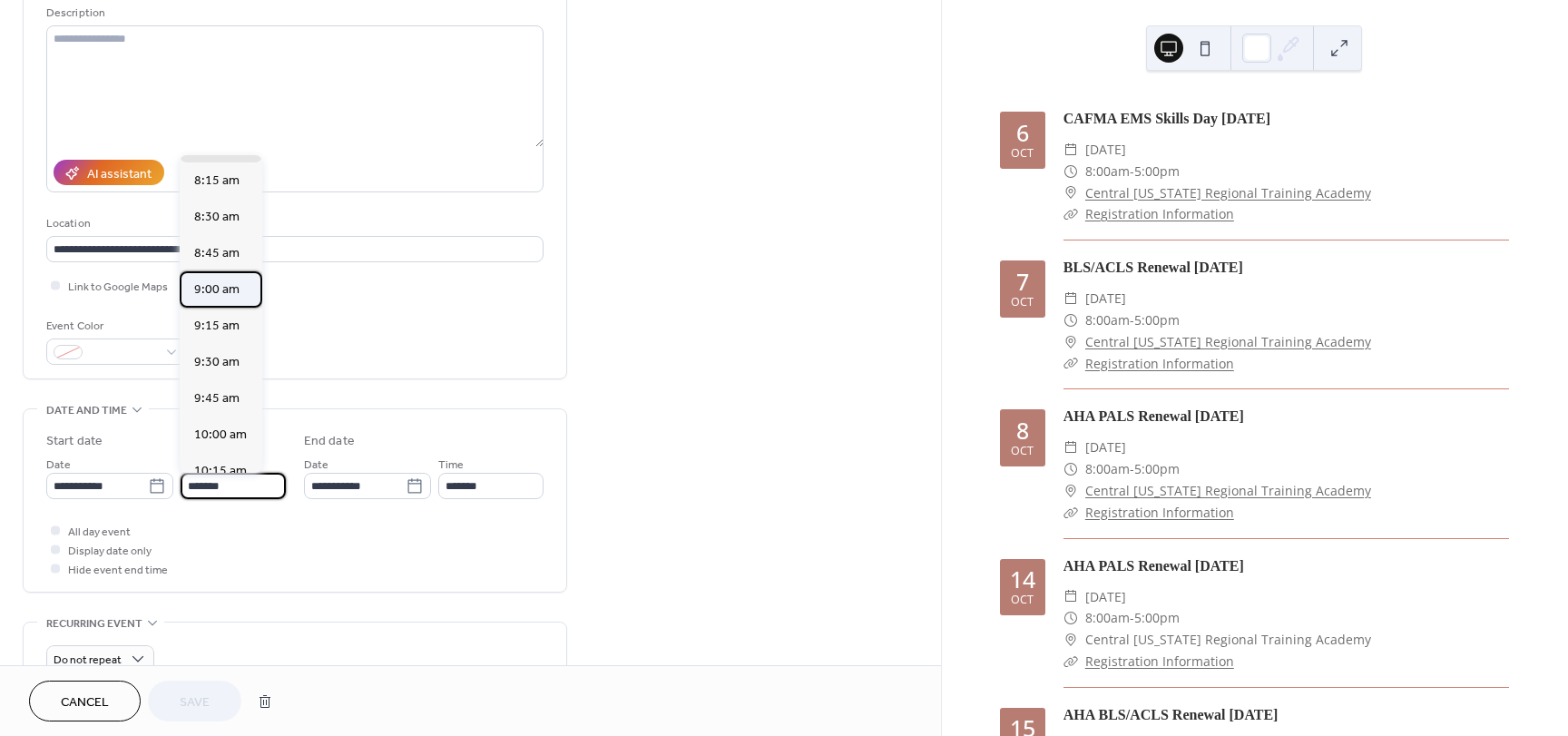 click on "9:00 am" at bounding box center [217, 289] 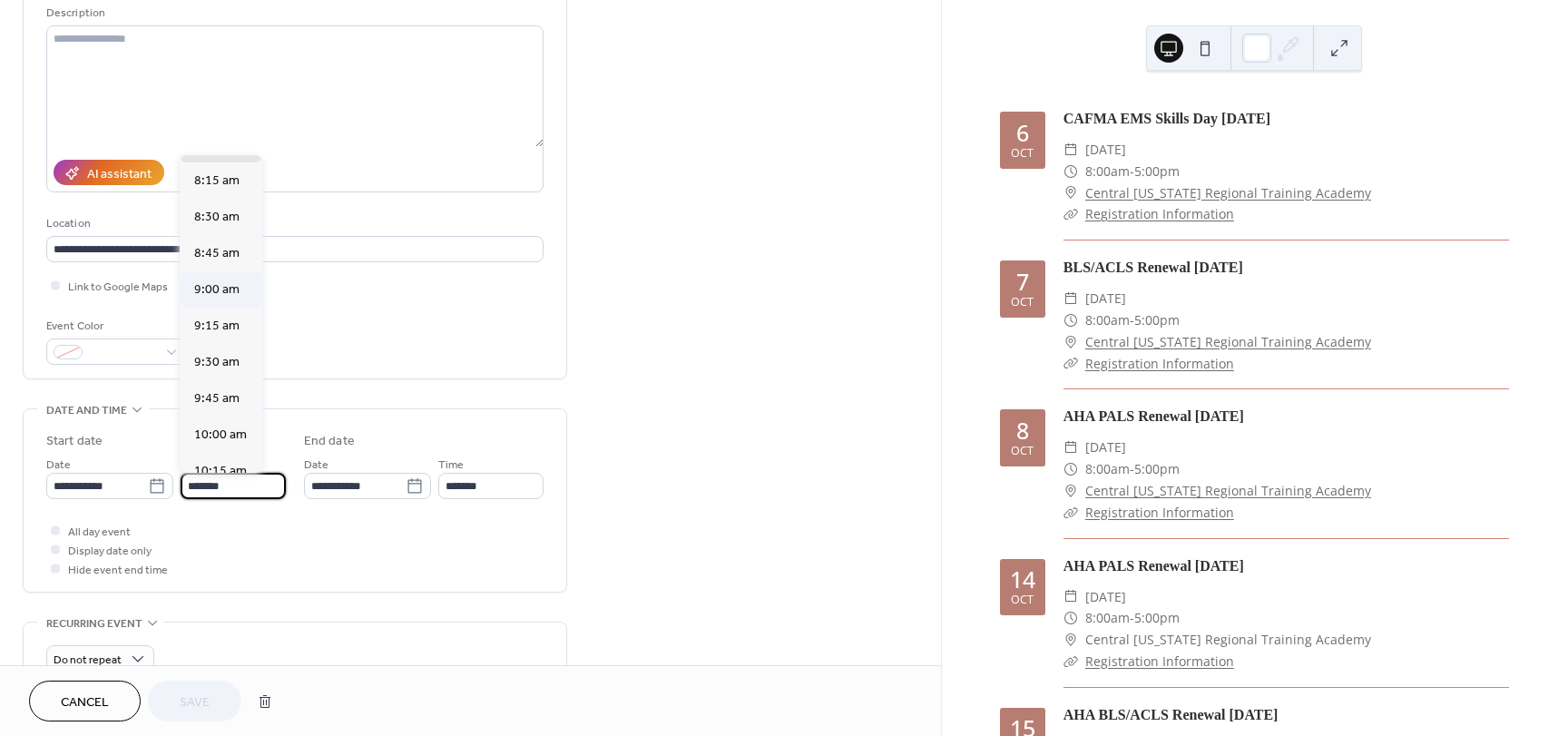 type on "*******" 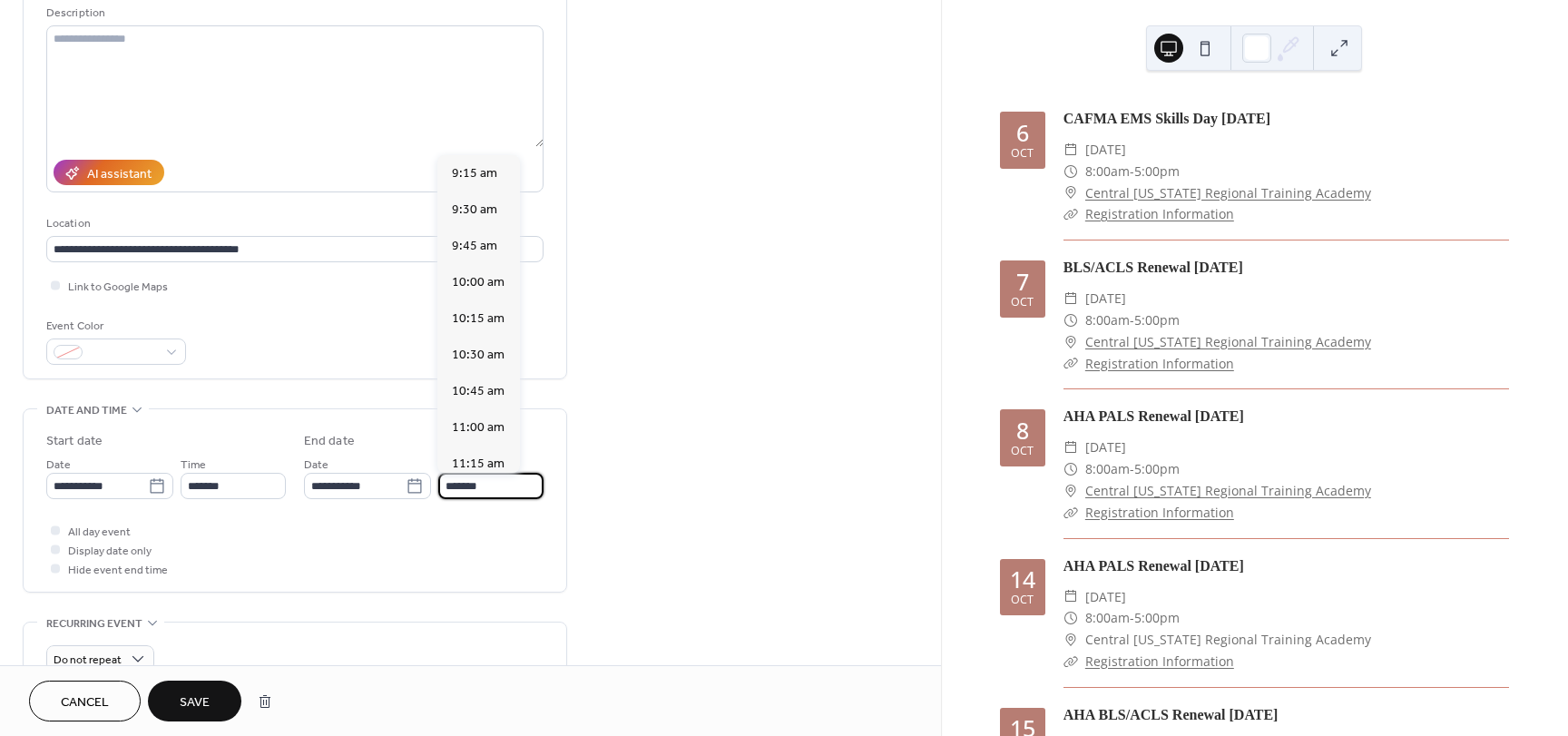 click on "*******" at bounding box center (491, 486) 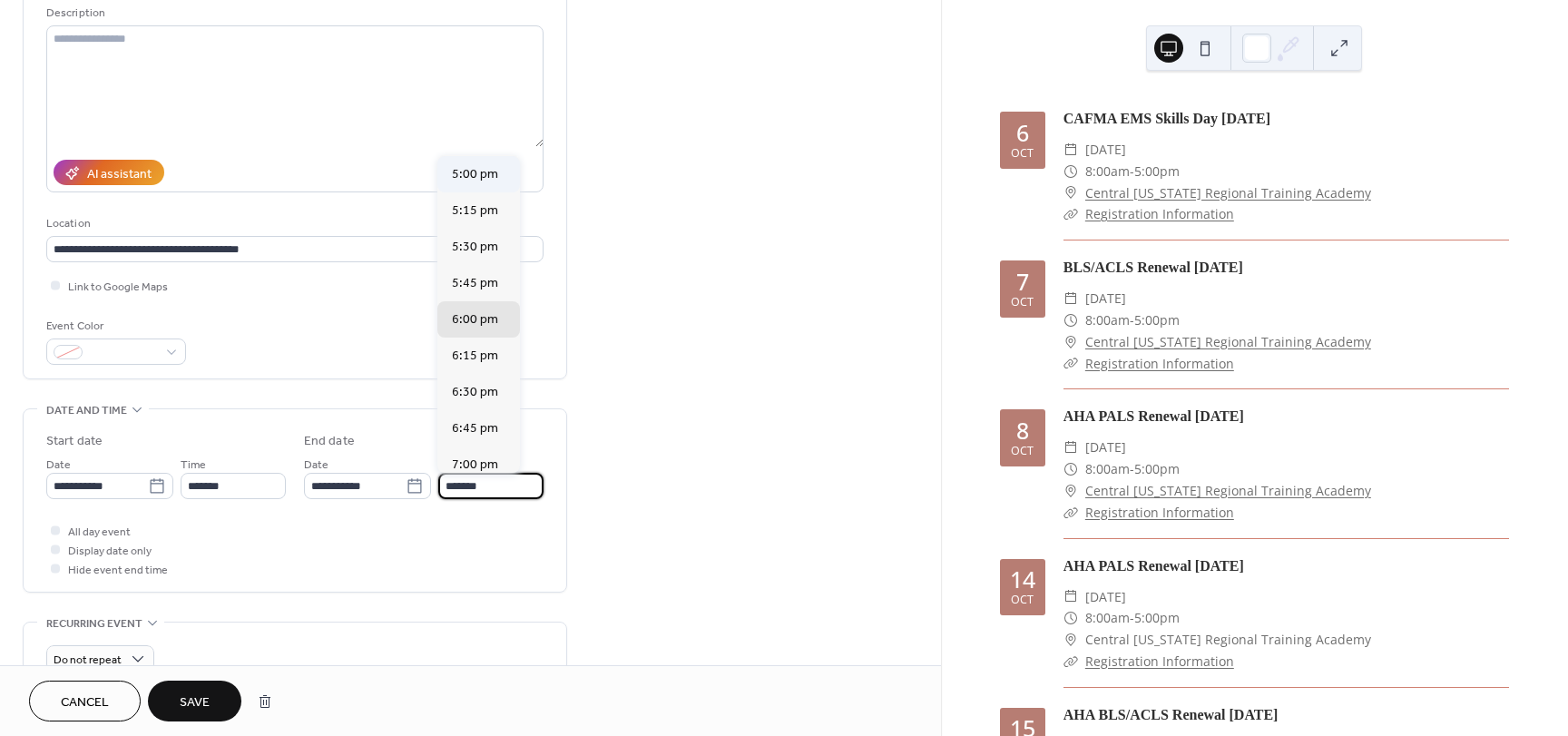 scroll, scrollTop: 1121, scrollLeft: 0, axis: vertical 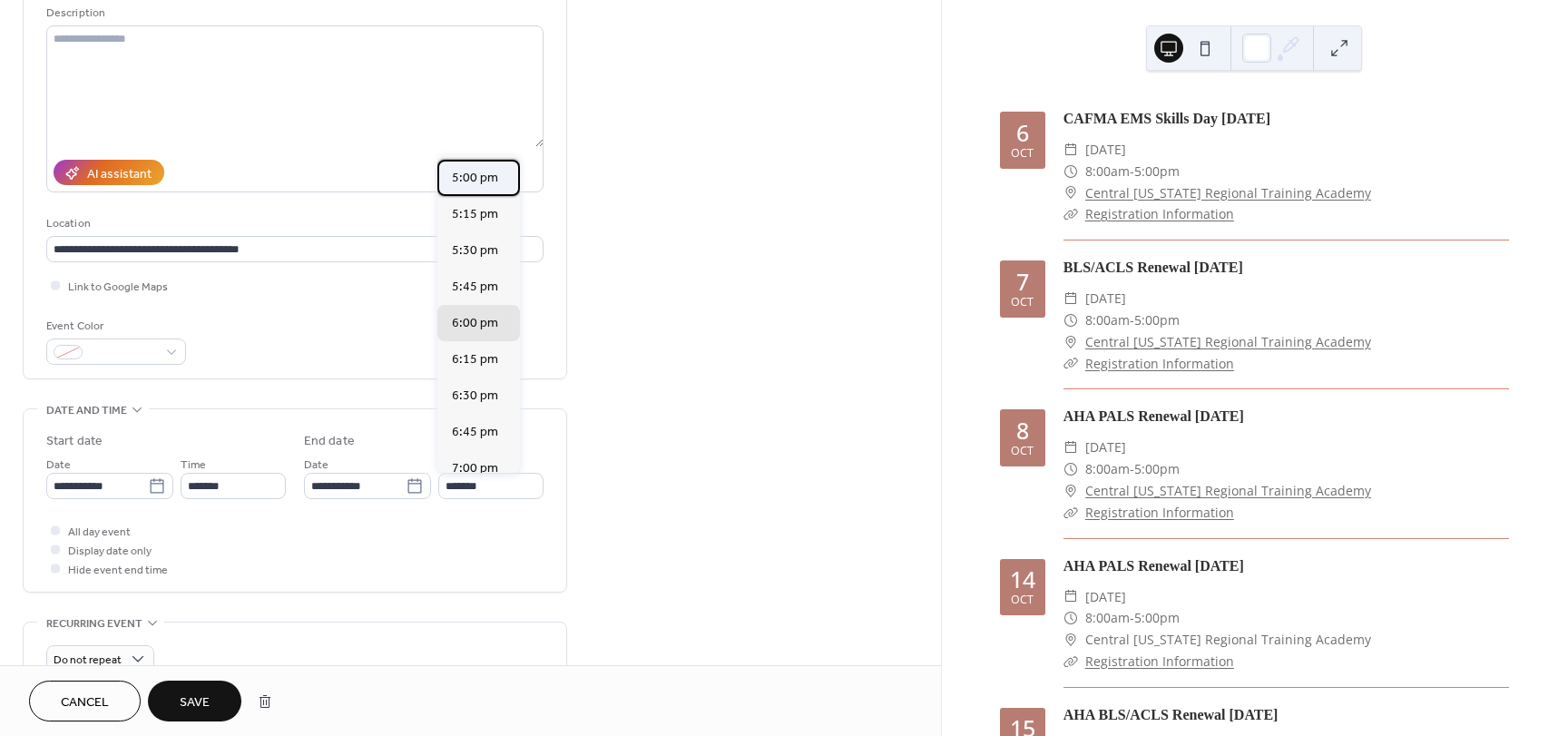 click on "5:00 pm" at bounding box center (475, 178) 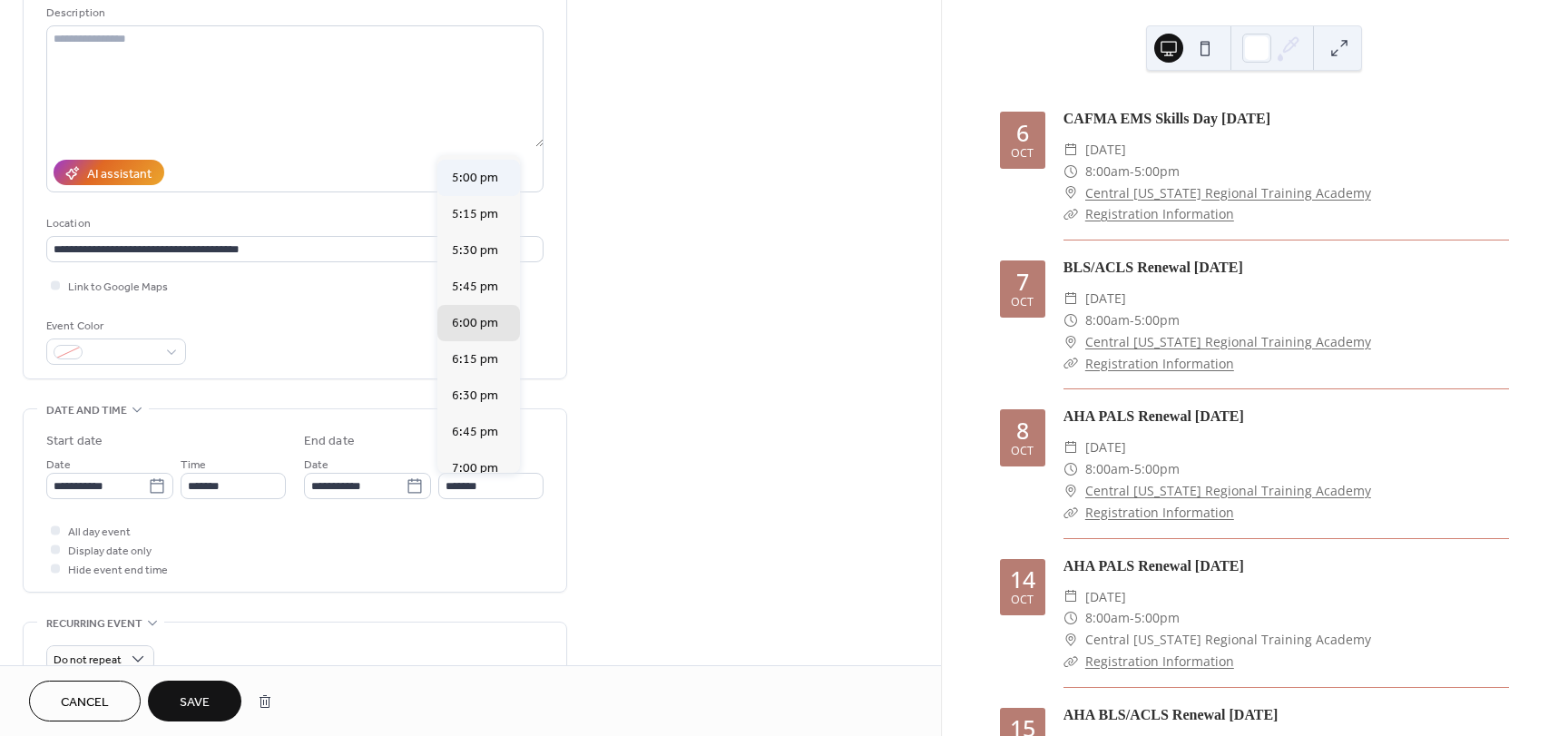 type on "*******" 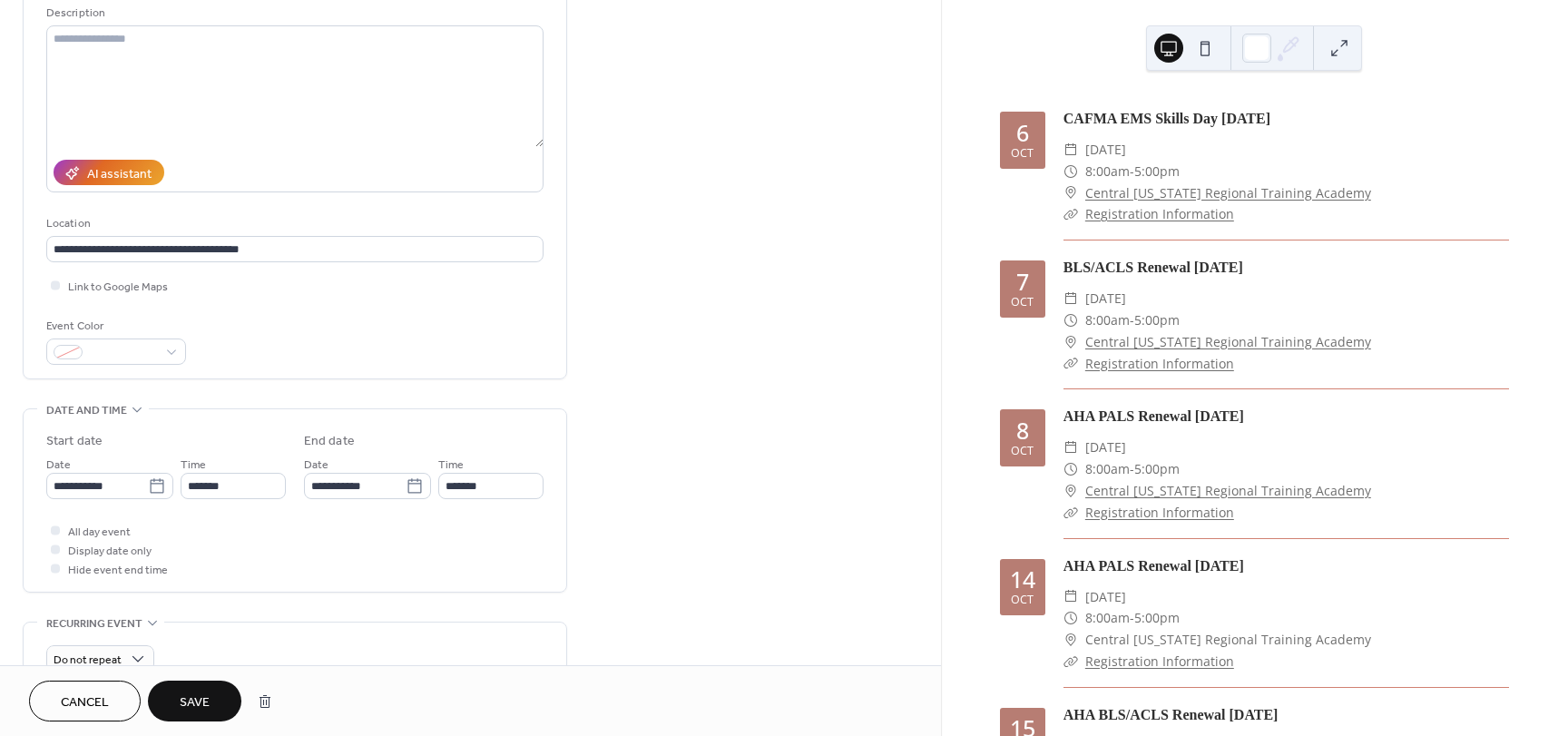 click on "Save" at bounding box center [194, 701] 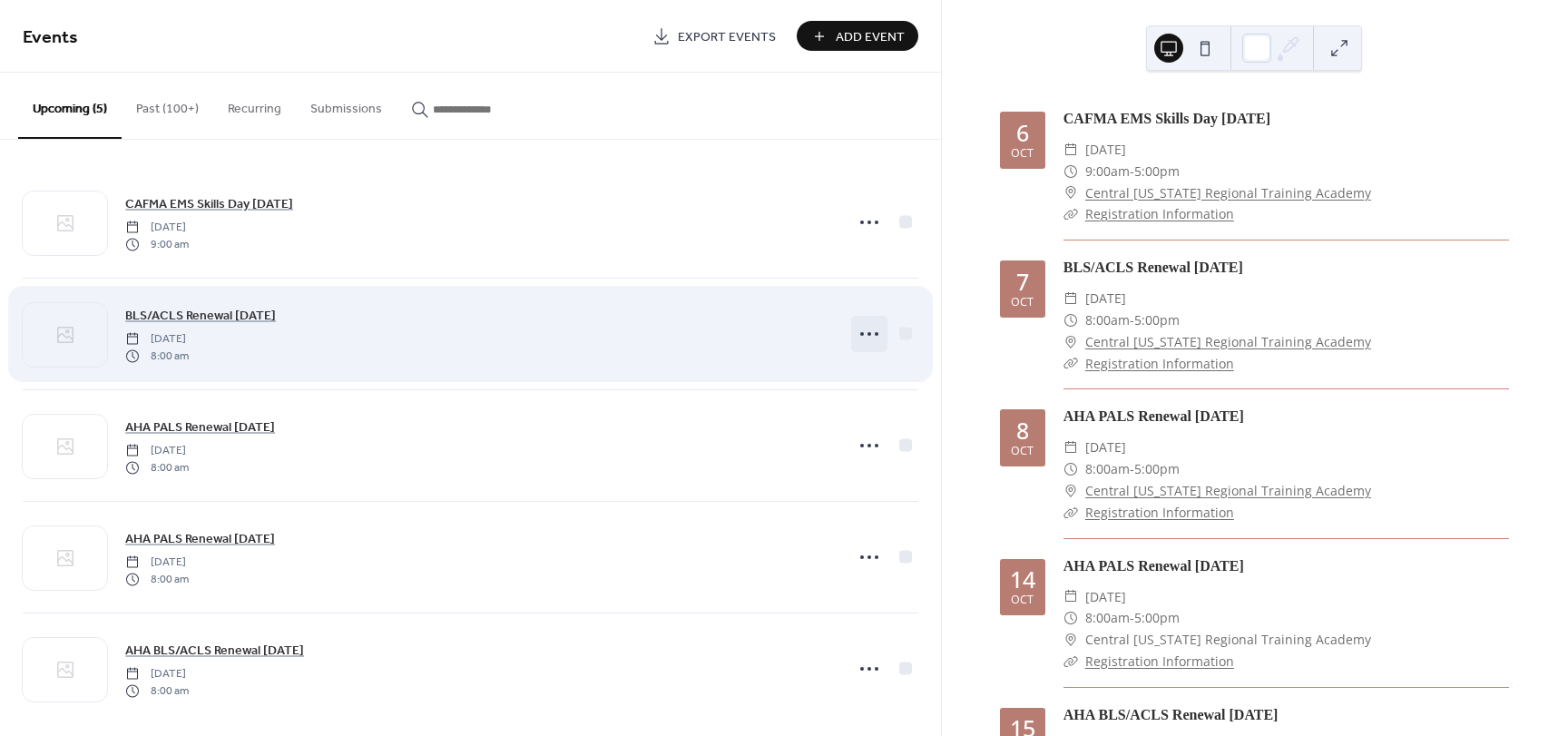 click 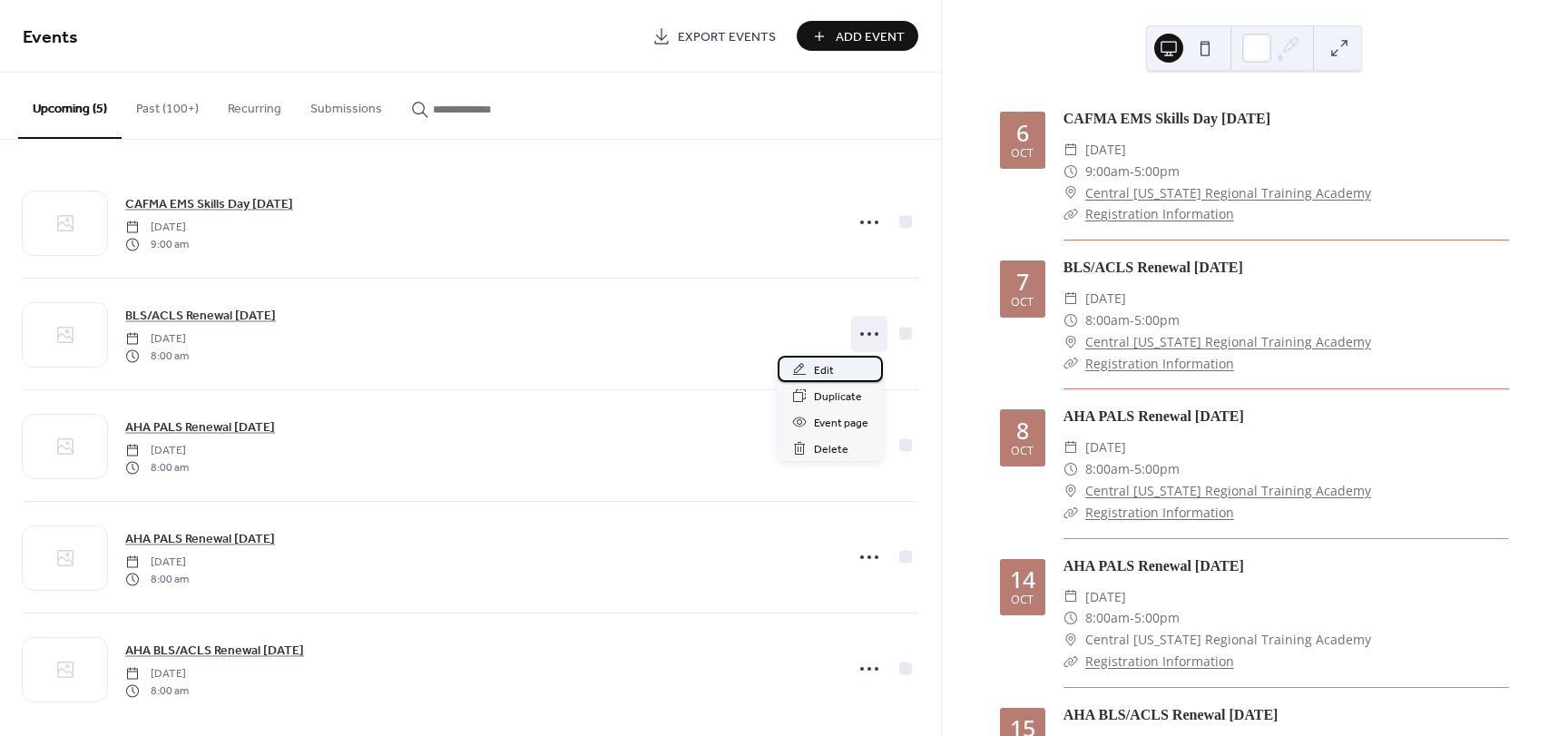 click on "Edit" at bounding box center (830, 368) 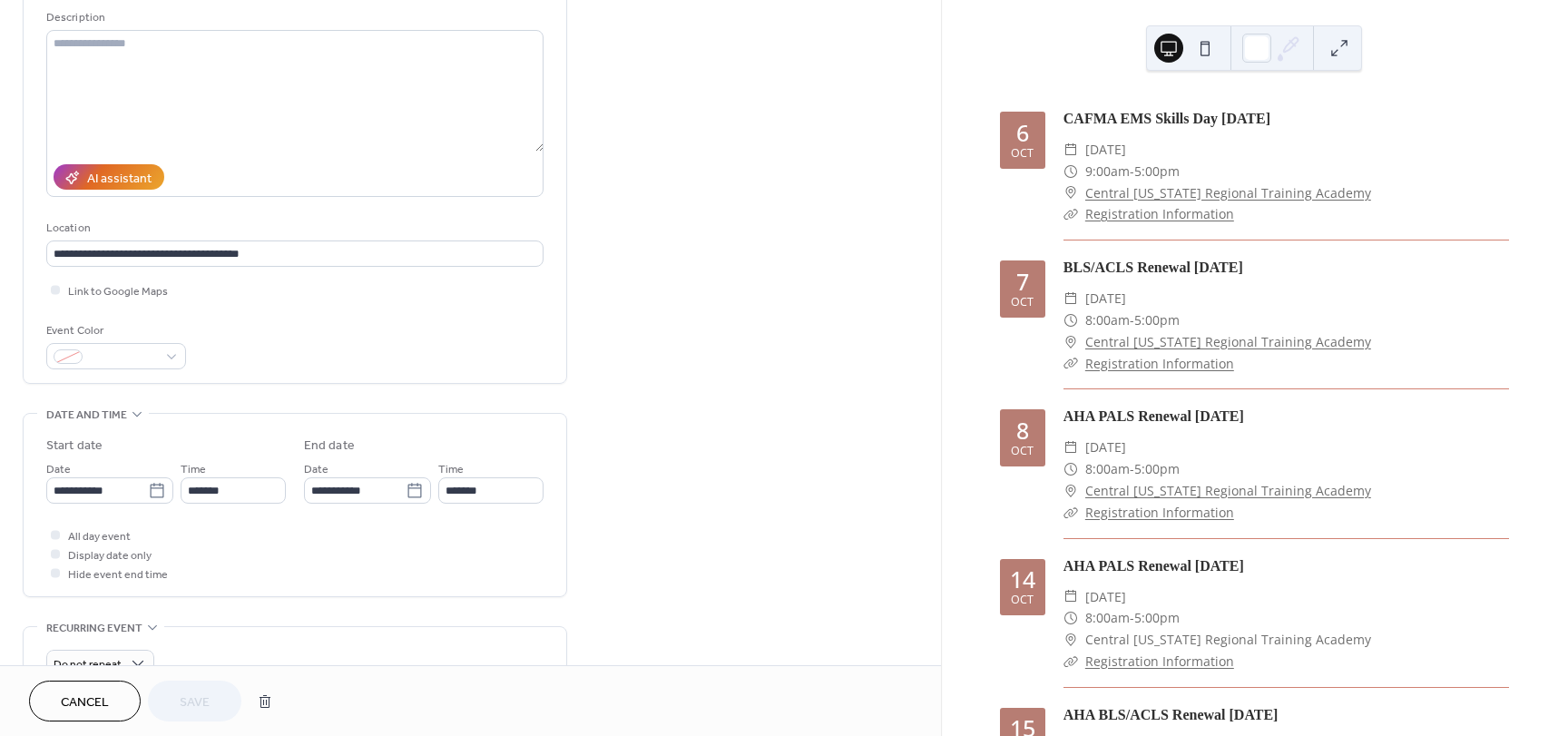 scroll, scrollTop: 182, scrollLeft: 0, axis: vertical 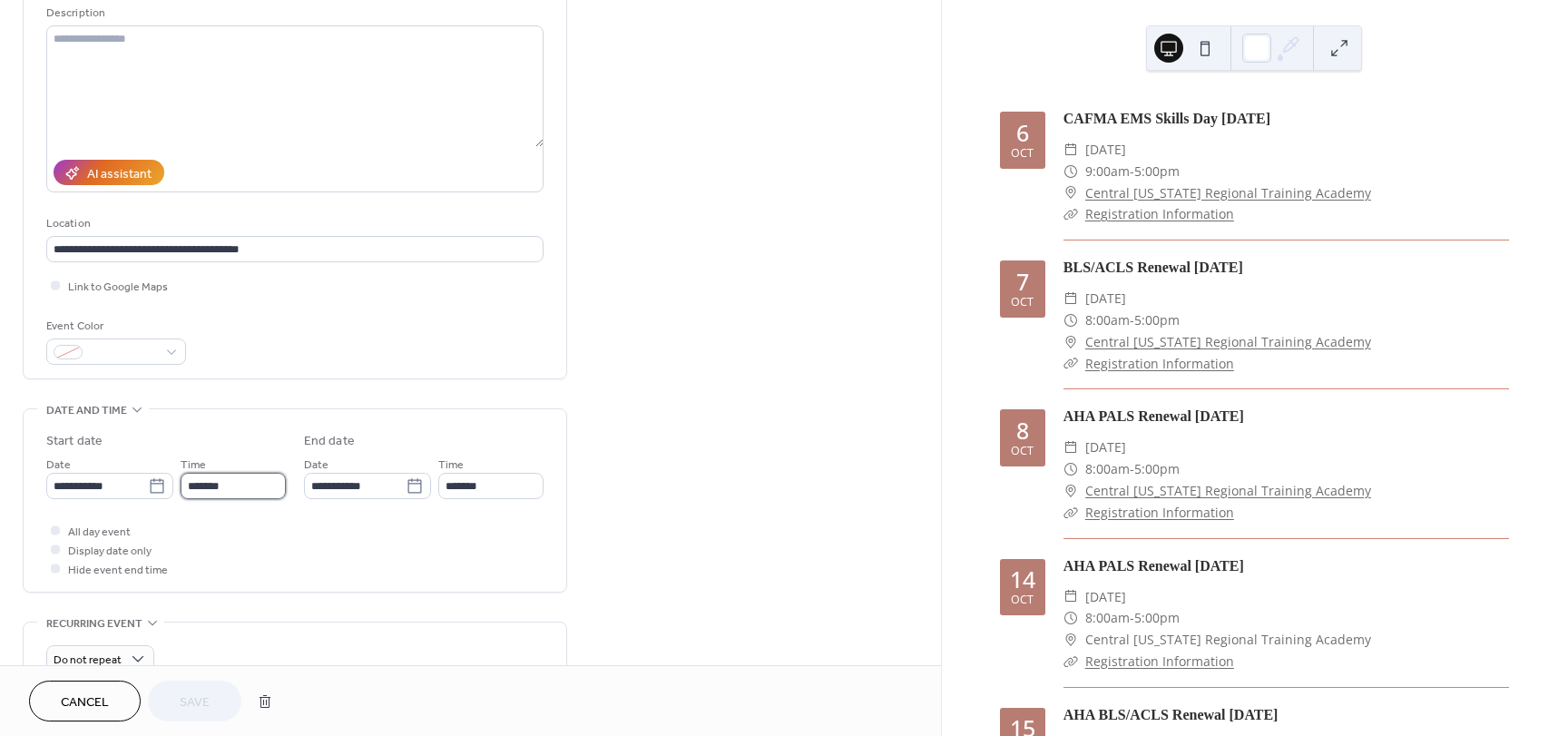 click on "*******" at bounding box center (233, 486) 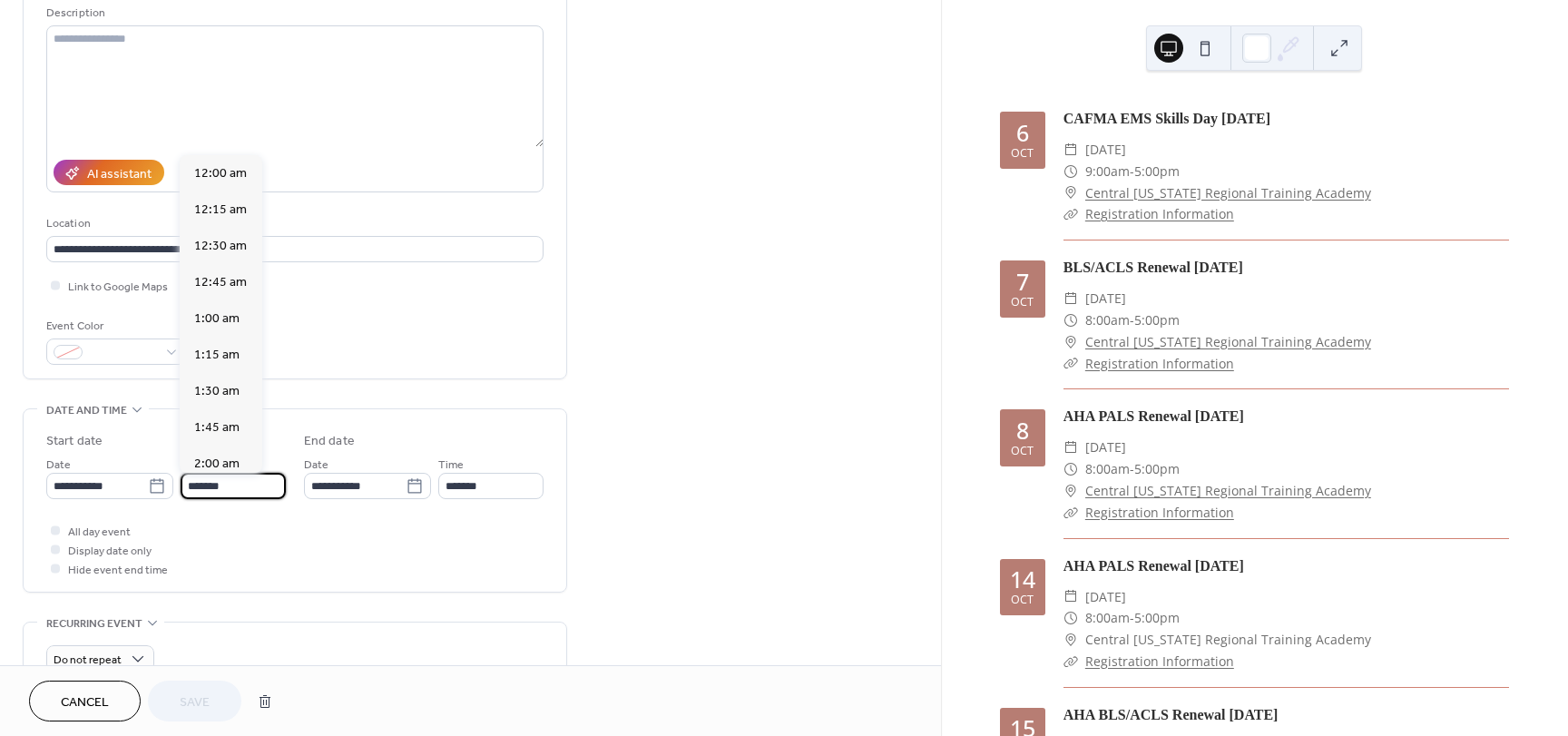 scroll, scrollTop: 1191, scrollLeft: 0, axis: vertical 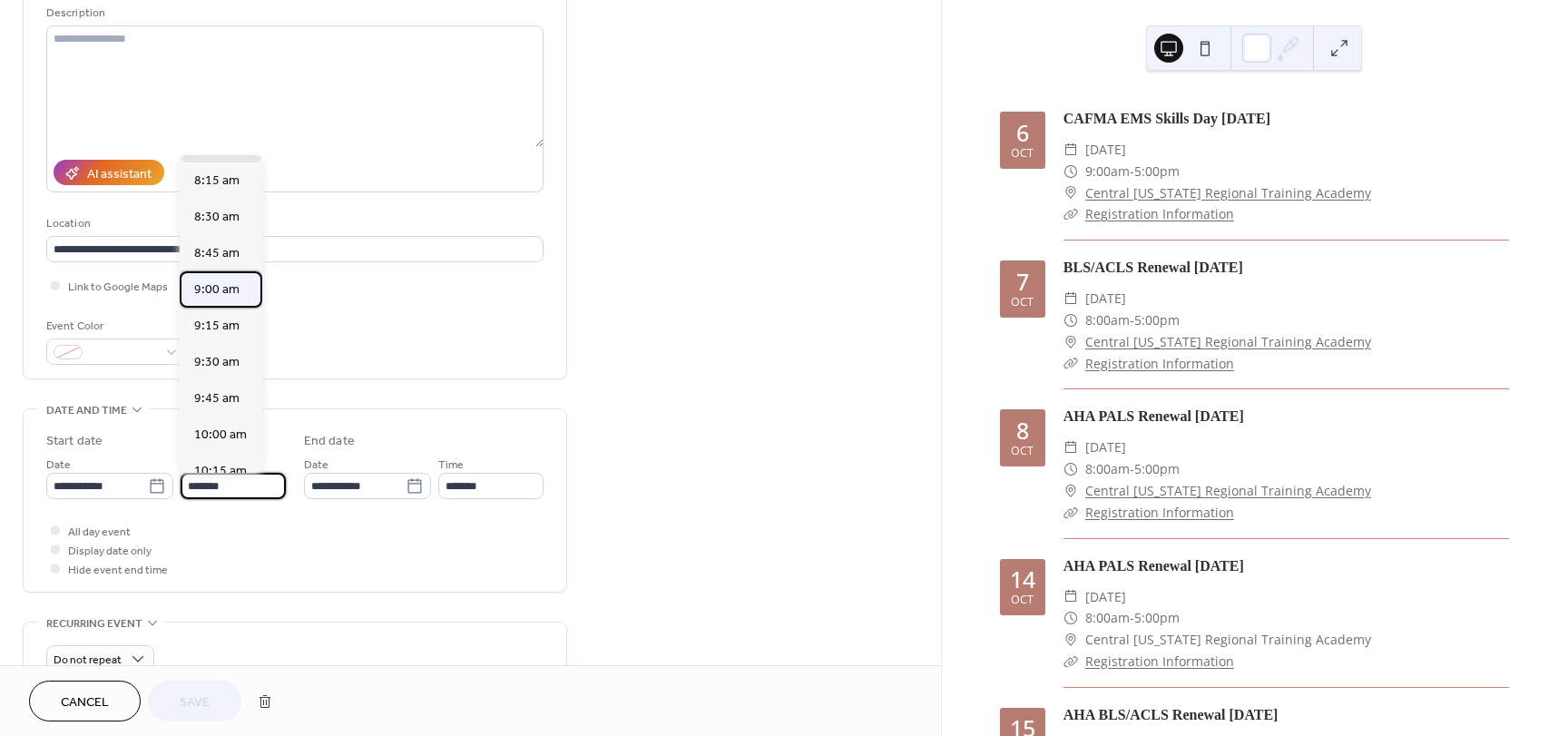 click on "9:00 am" at bounding box center (217, 289) 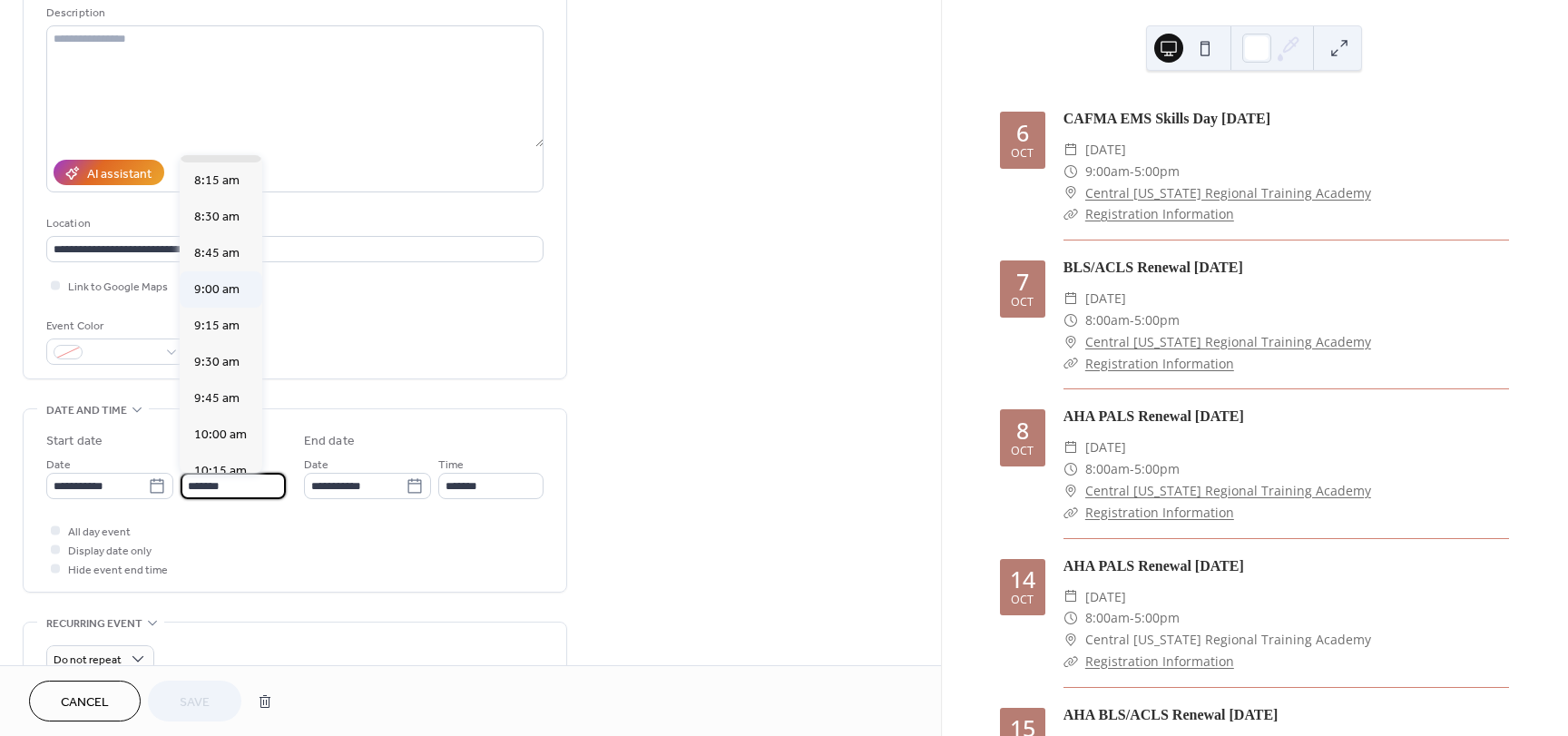 type on "*******" 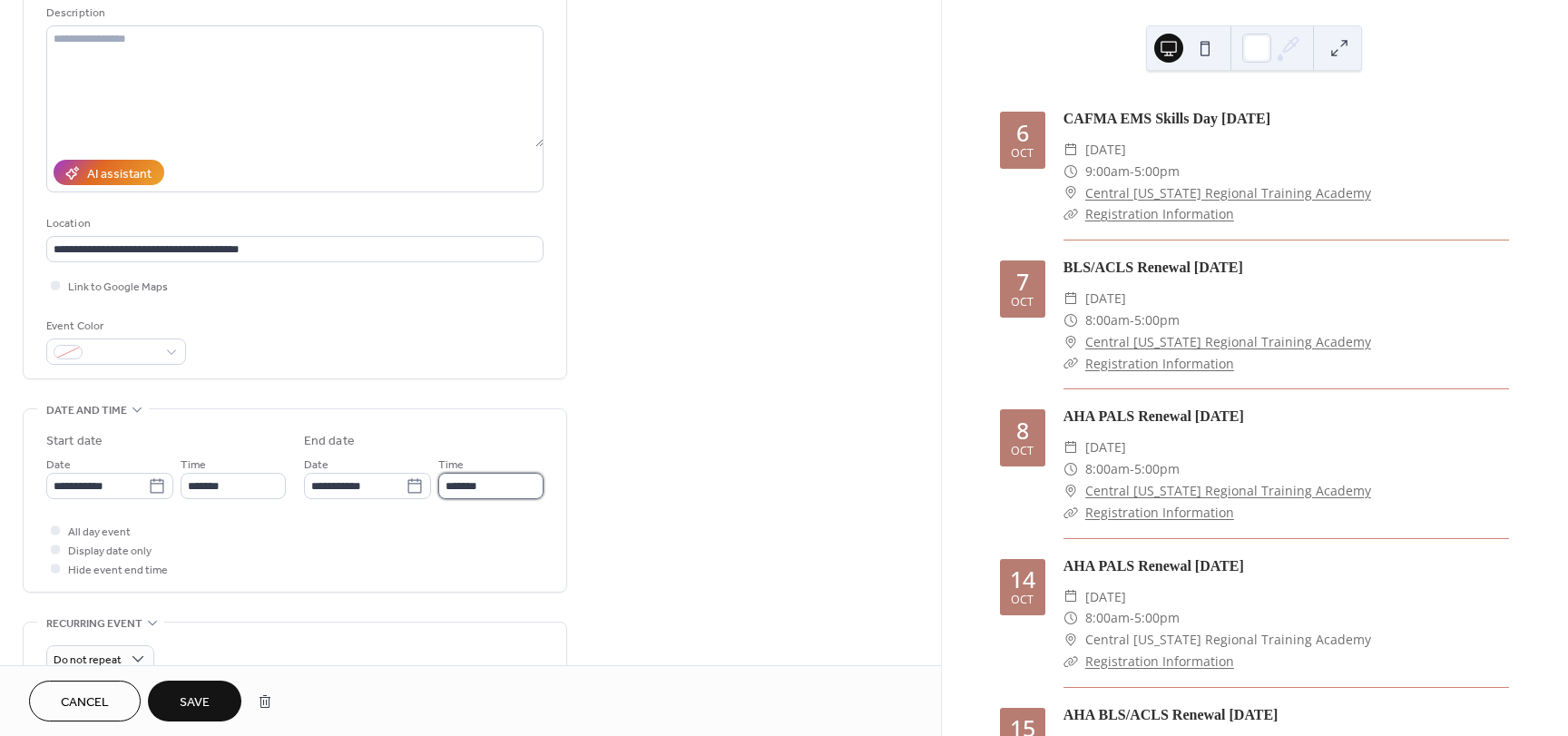 click on "*******" at bounding box center (491, 486) 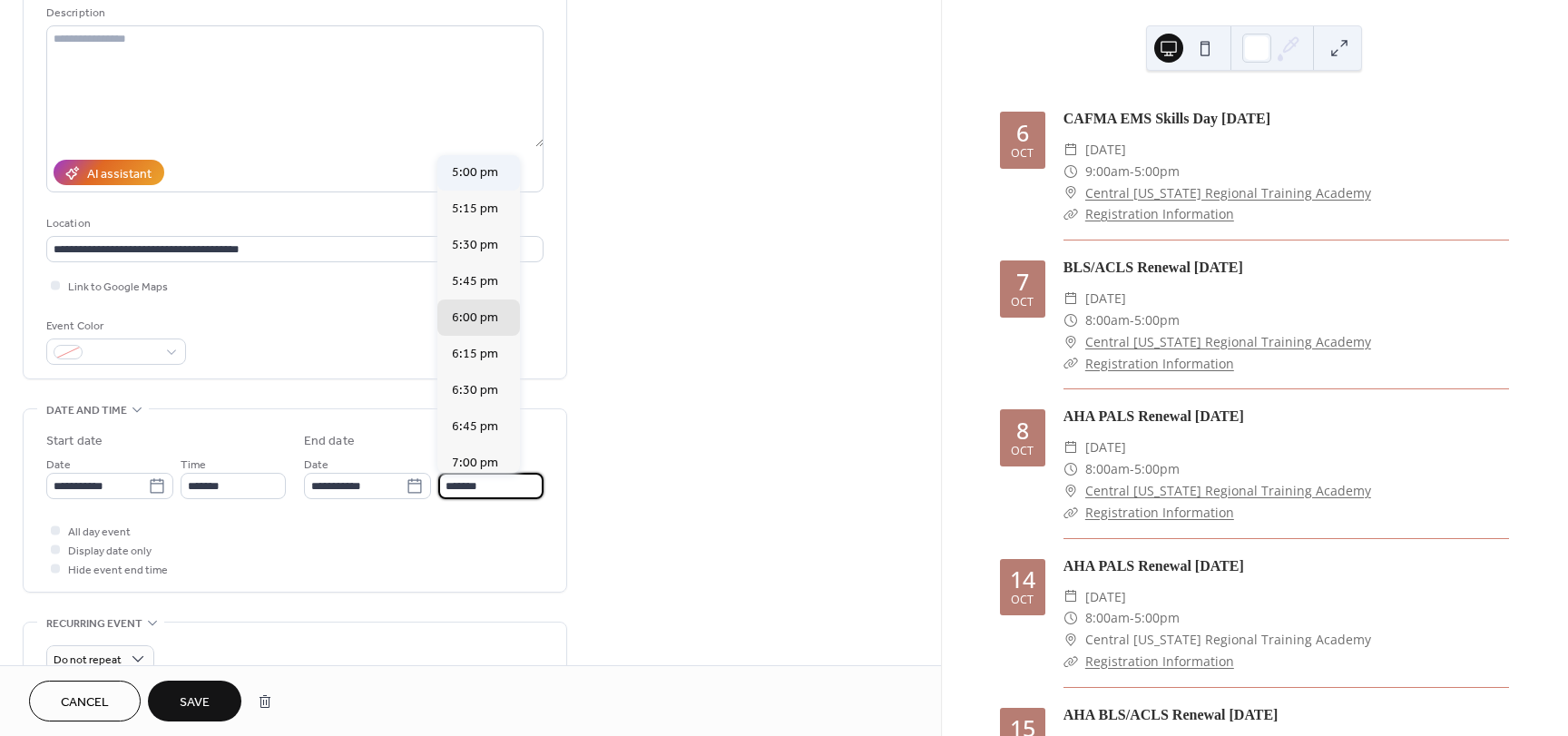 scroll, scrollTop: 1121, scrollLeft: 0, axis: vertical 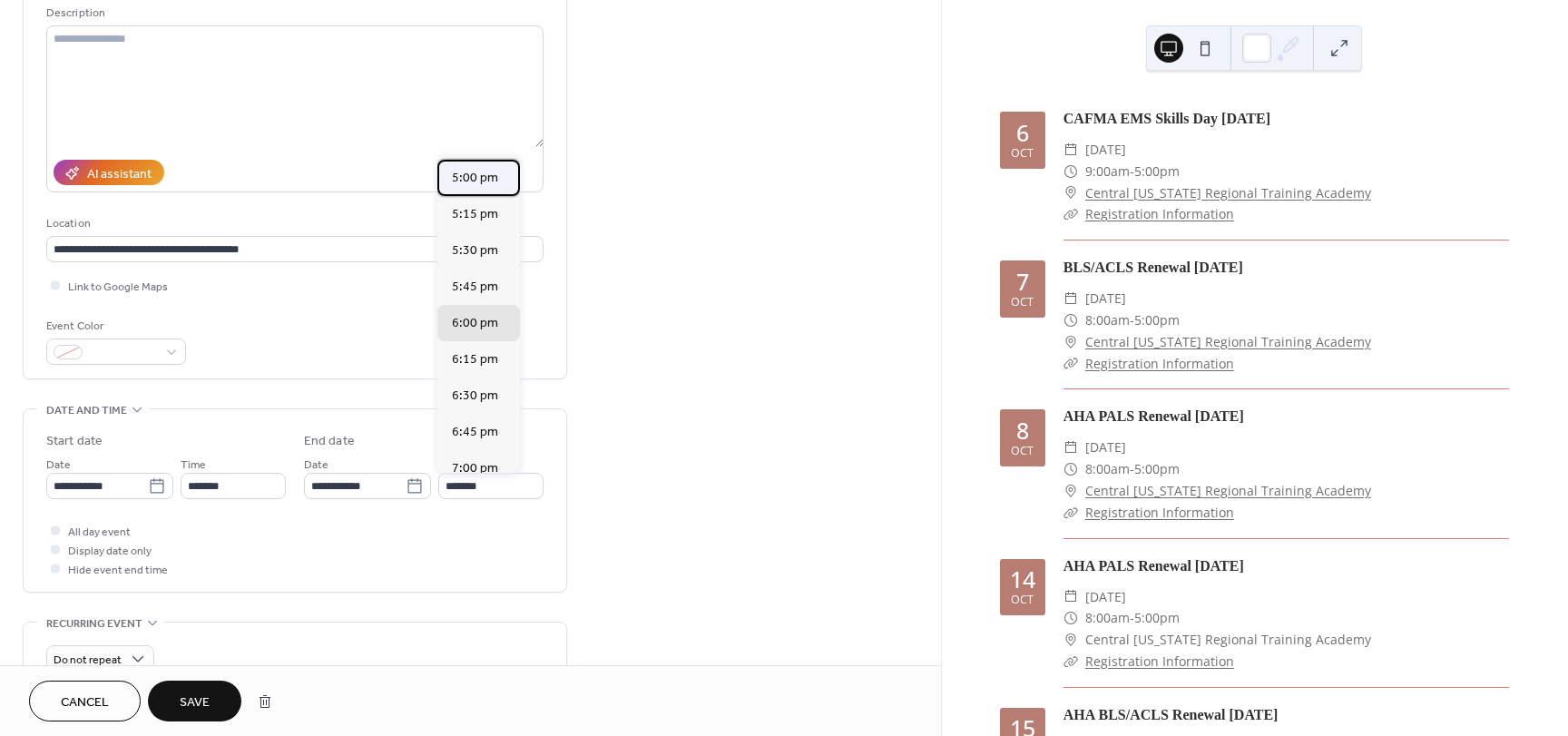 click on "5:00 pm" at bounding box center [475, 178] 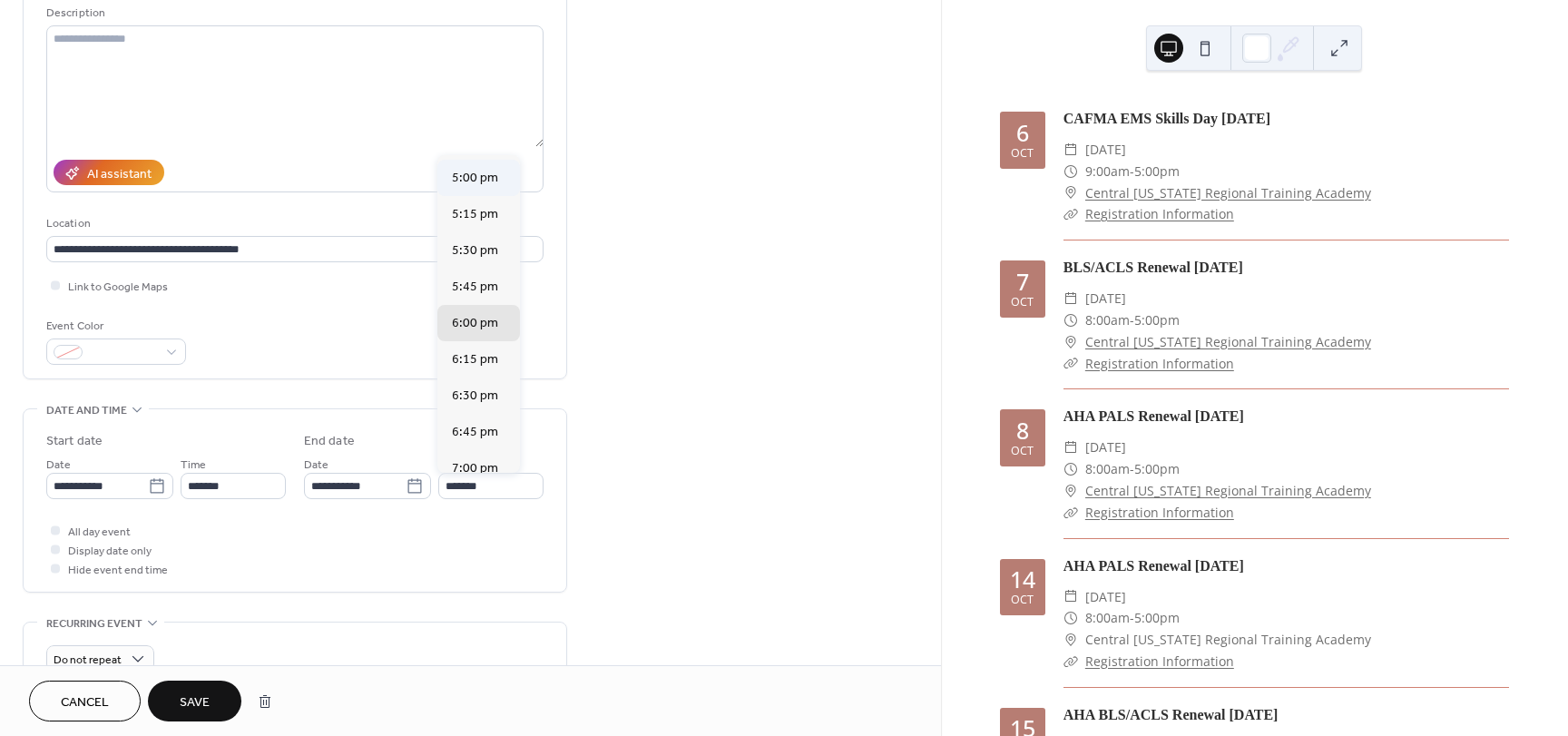 type on "*******" 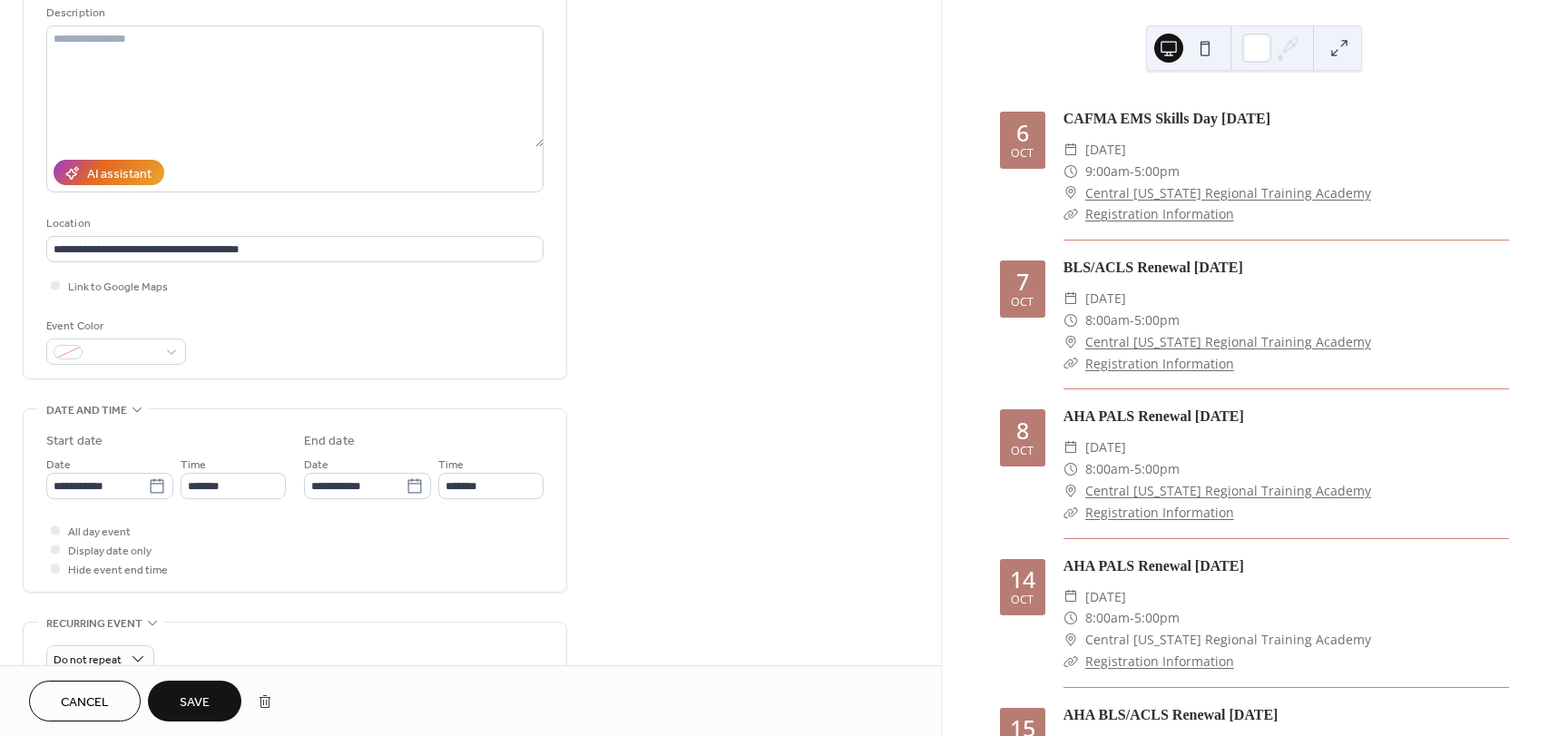 click on "Save" at bounding box center [194, 702] 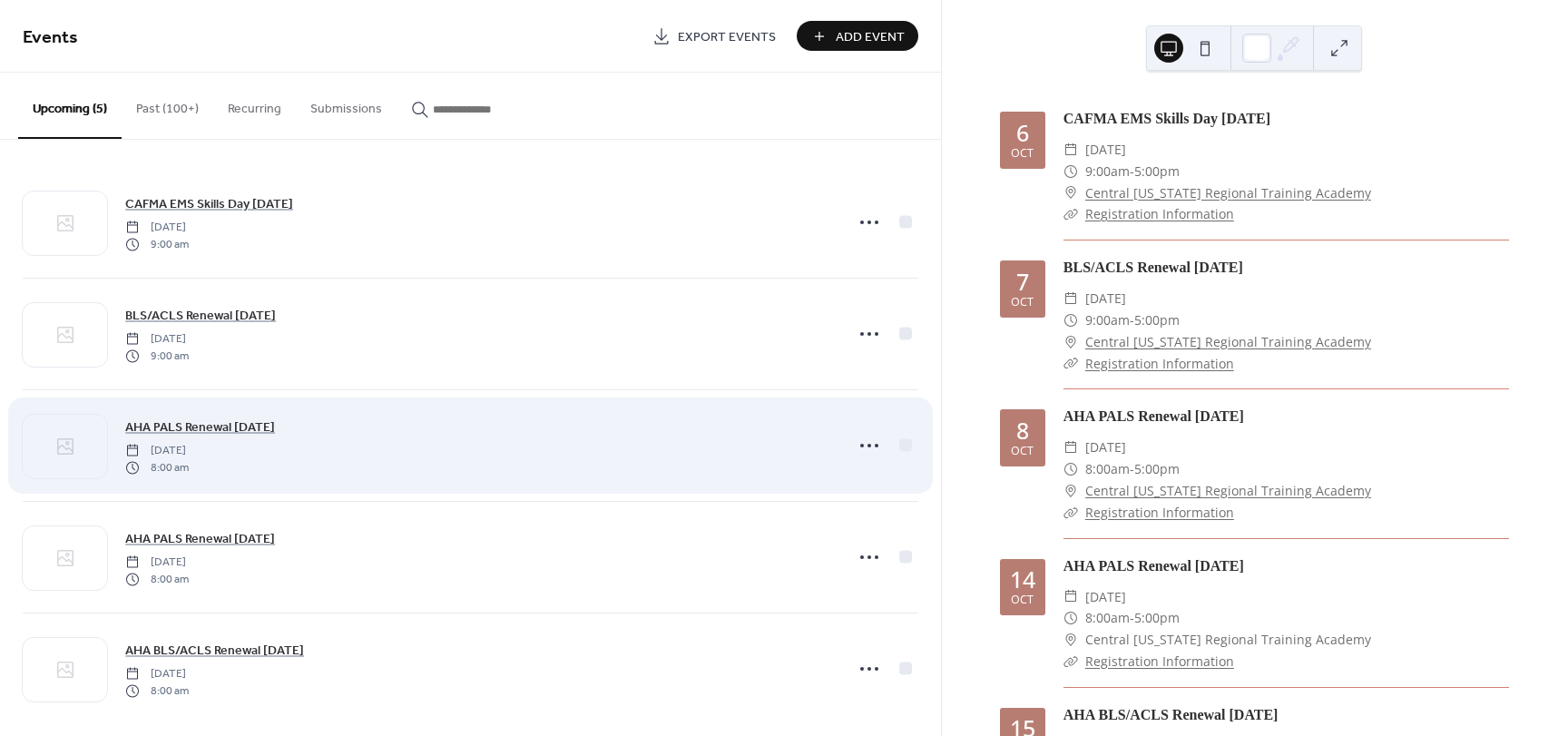 click on "AHA PALS Renewal October 8th 2025 Wednesday, October 8, 2025 8:00 am" at bounding box center (478, 446) 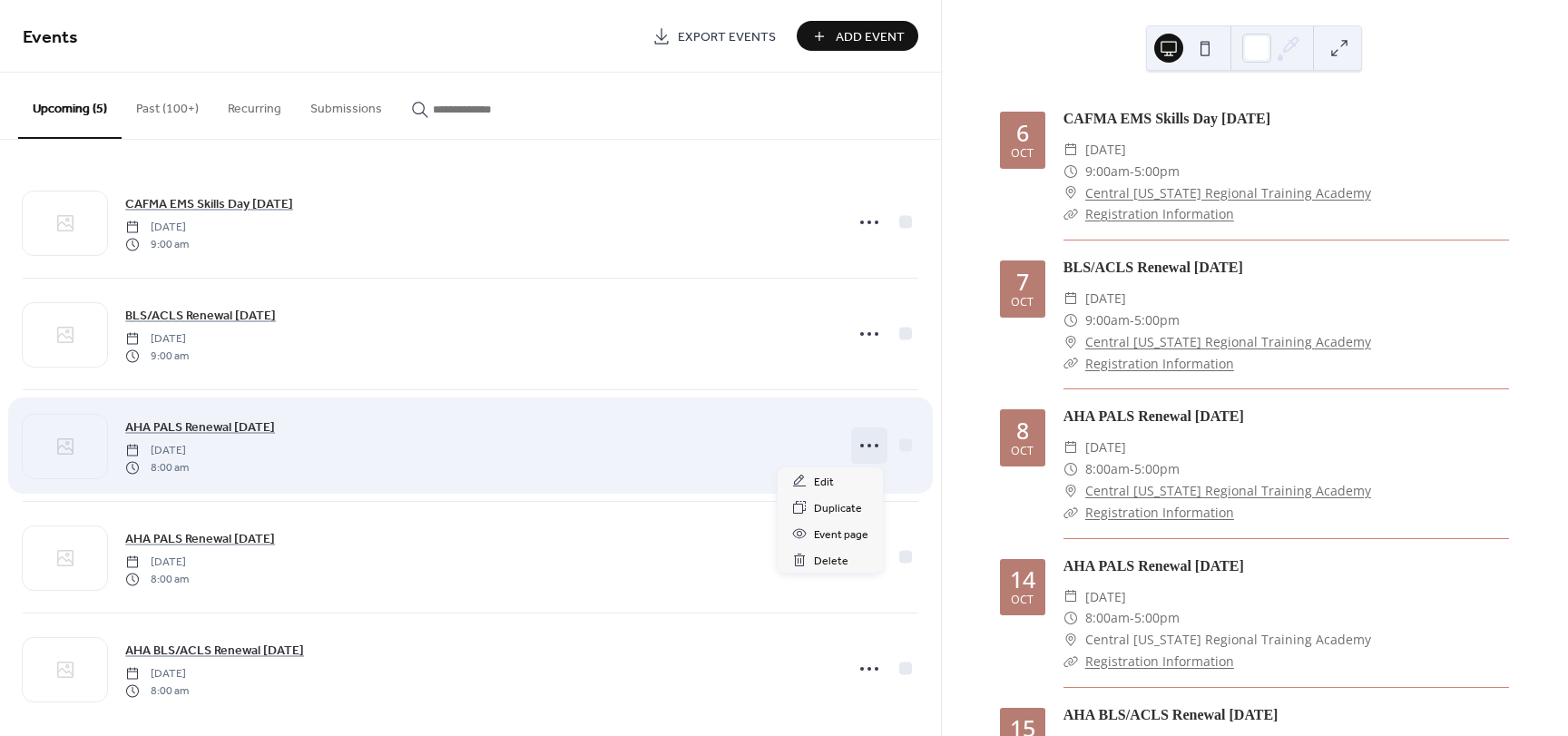 click 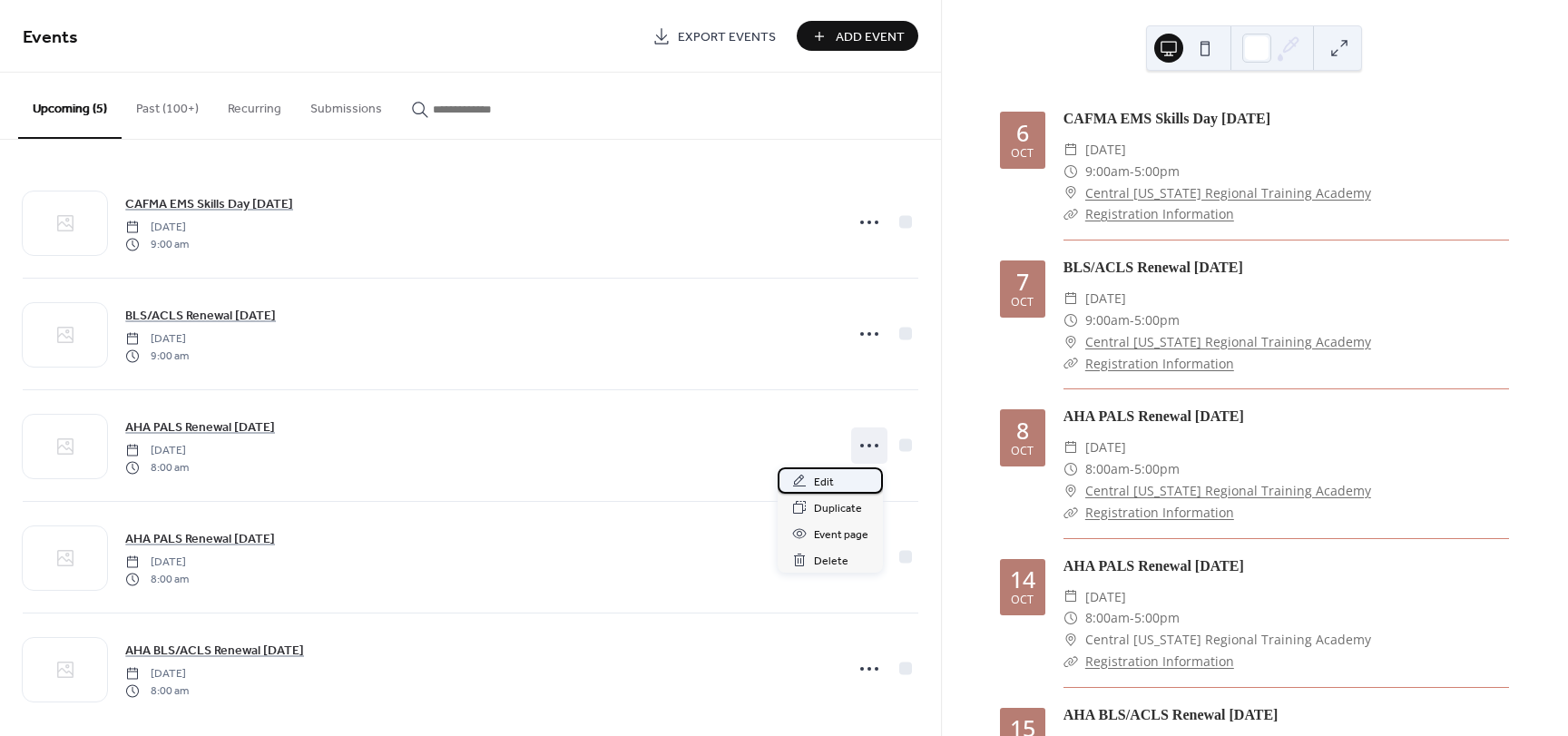 click on "Edit" at bounding box center (830, 480) 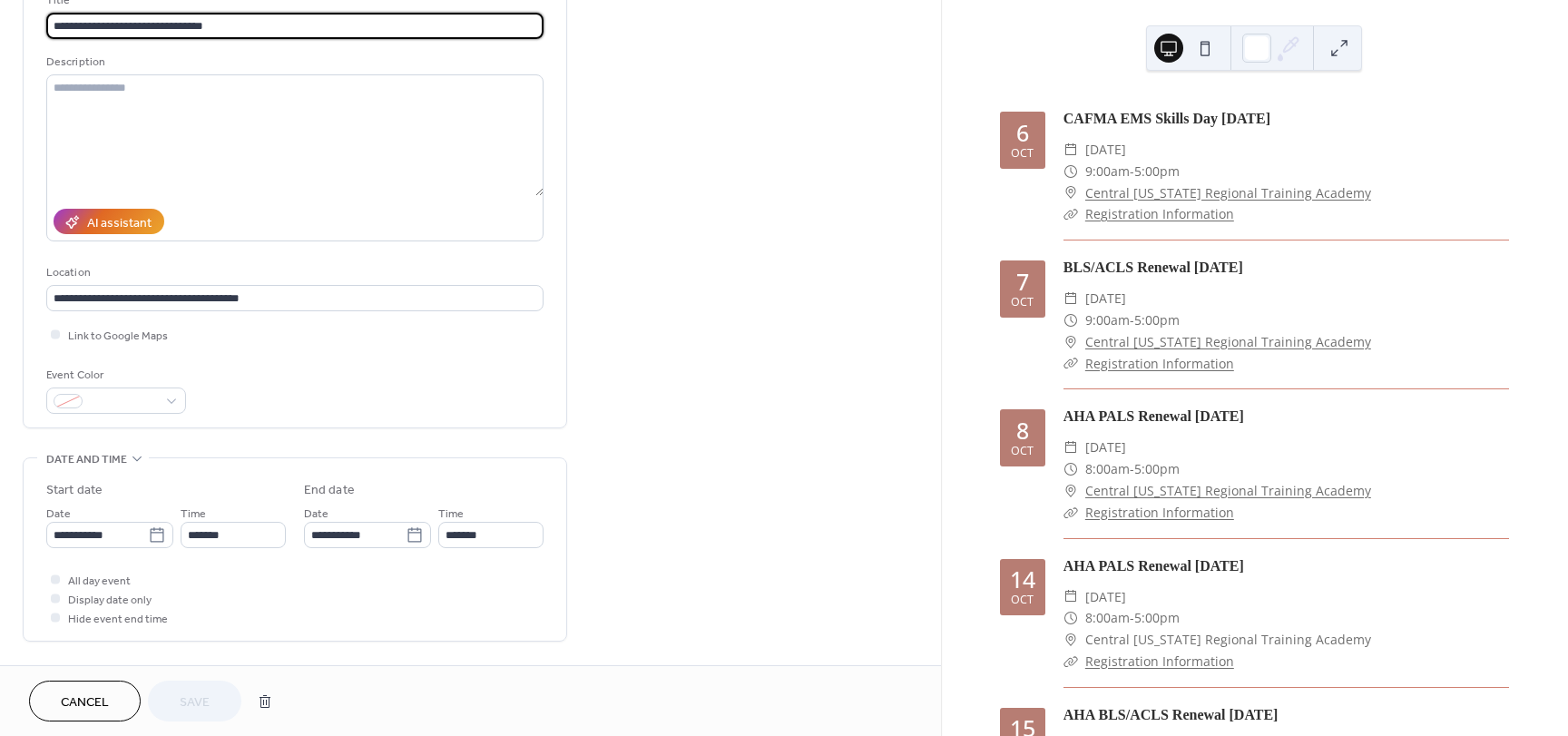 scroll, scrollTop: 182, scrollLeft: 0, axis: vertical 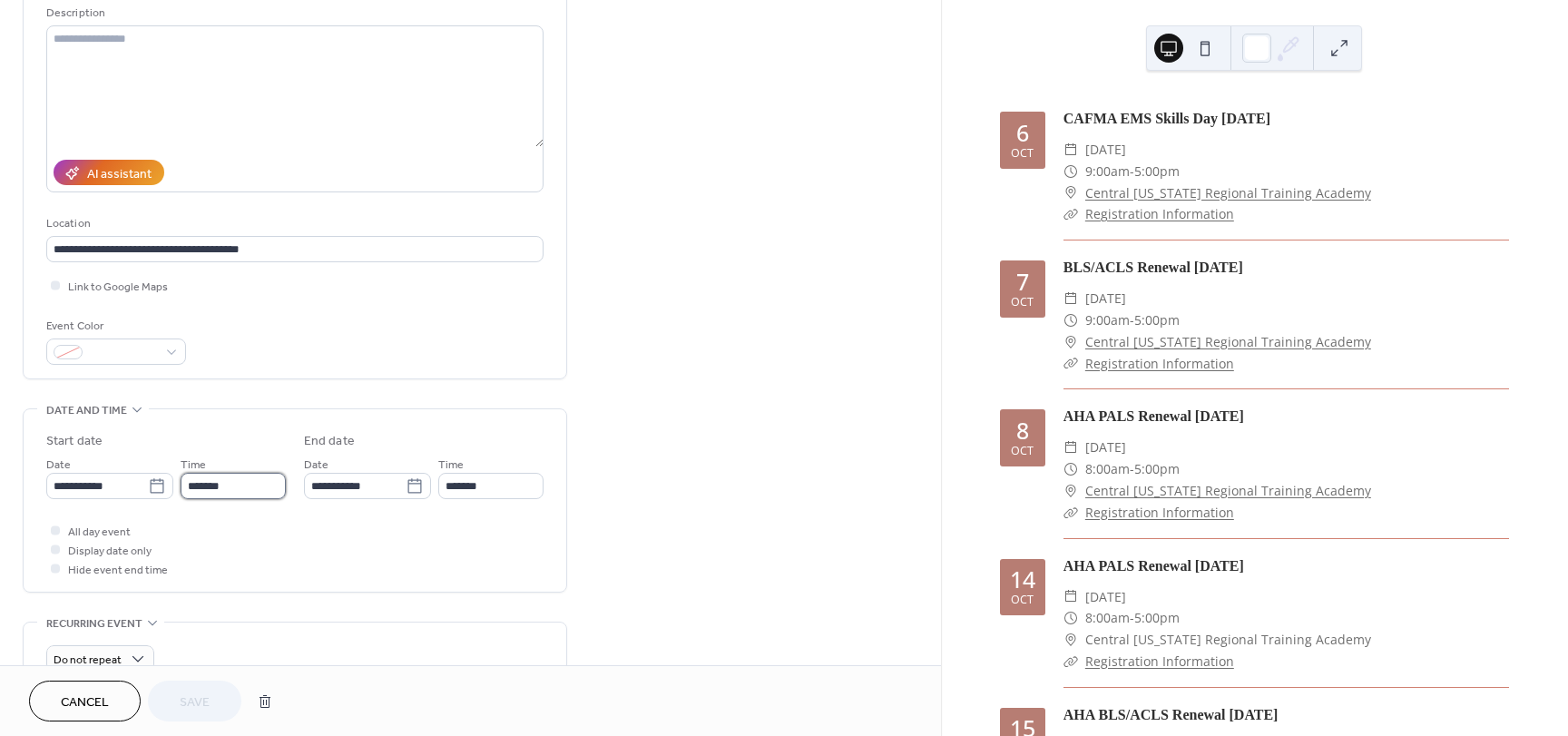 click on "*******" at bounding box center (233, 486) 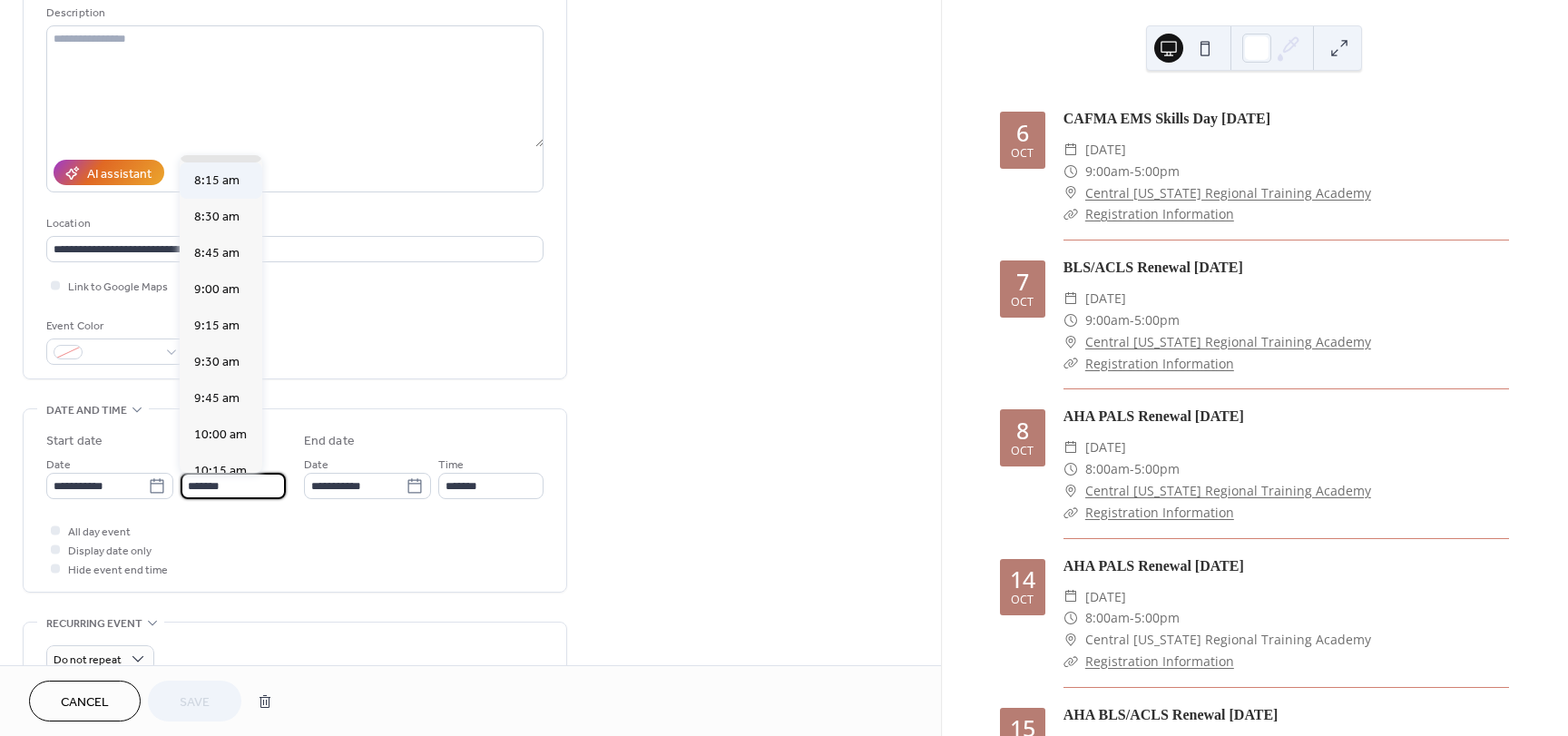 scroll, scrollTop: 1100, scrollLeft: 0, axis: vertical 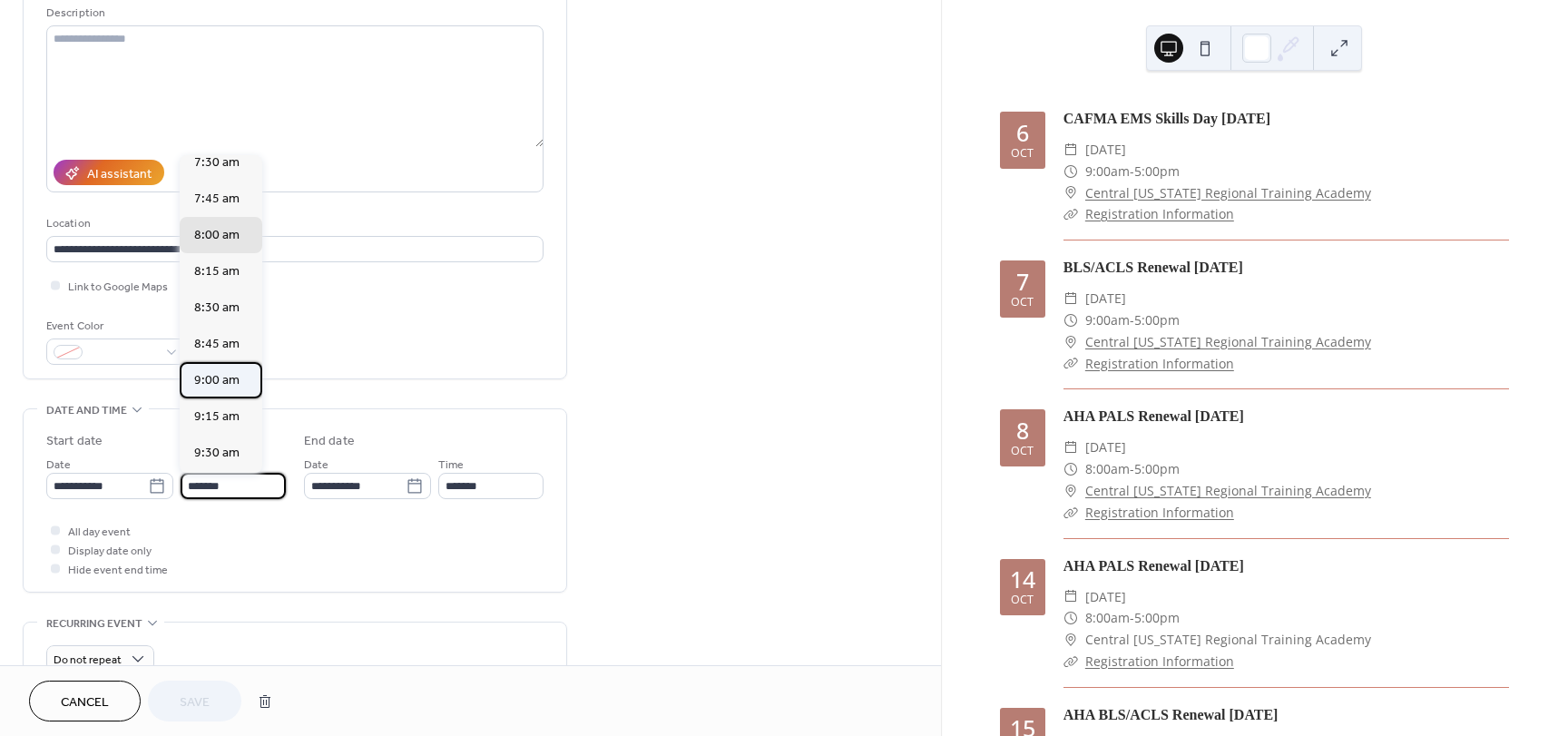 click on "9:00 am" at bounding box center [217, 380] 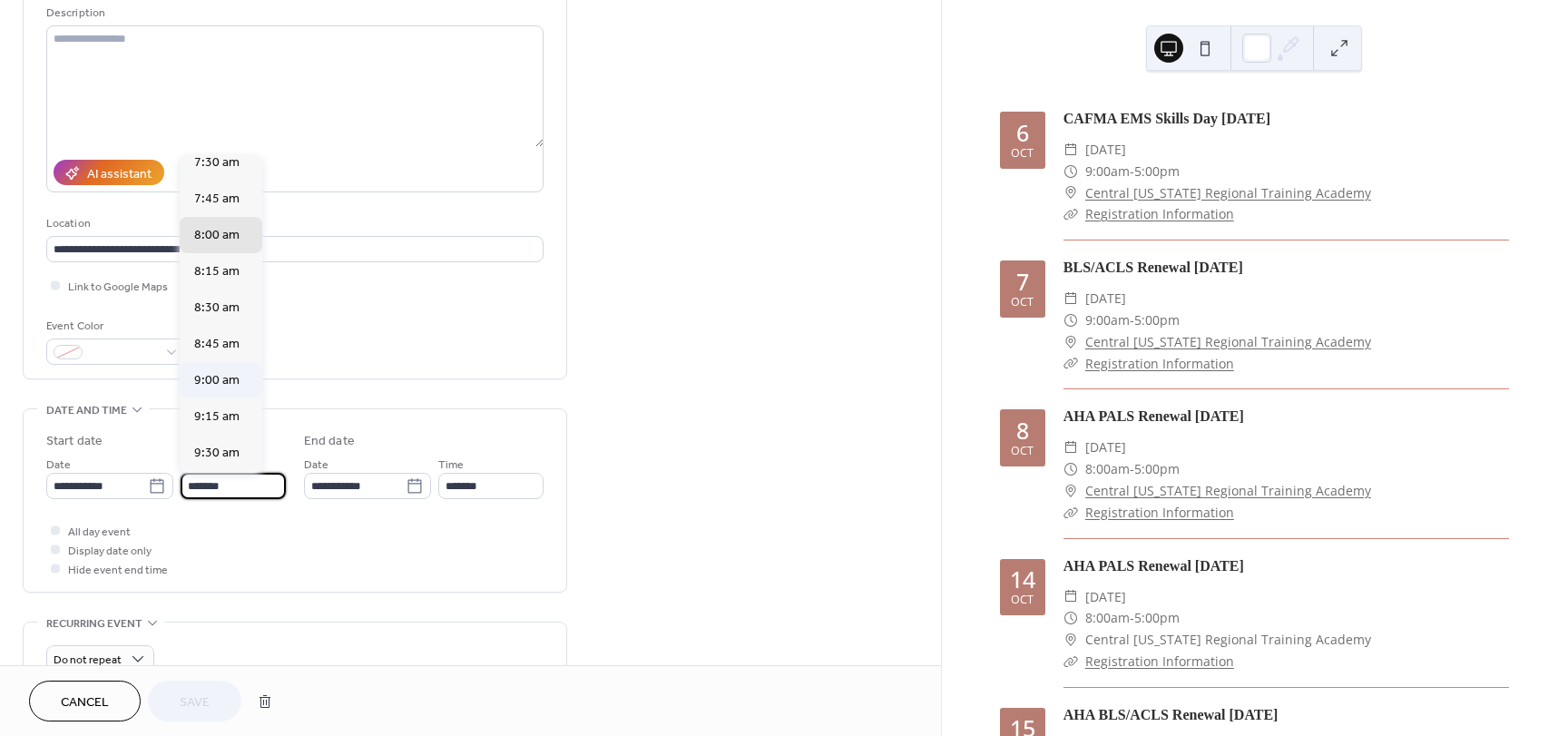 type on "*******" 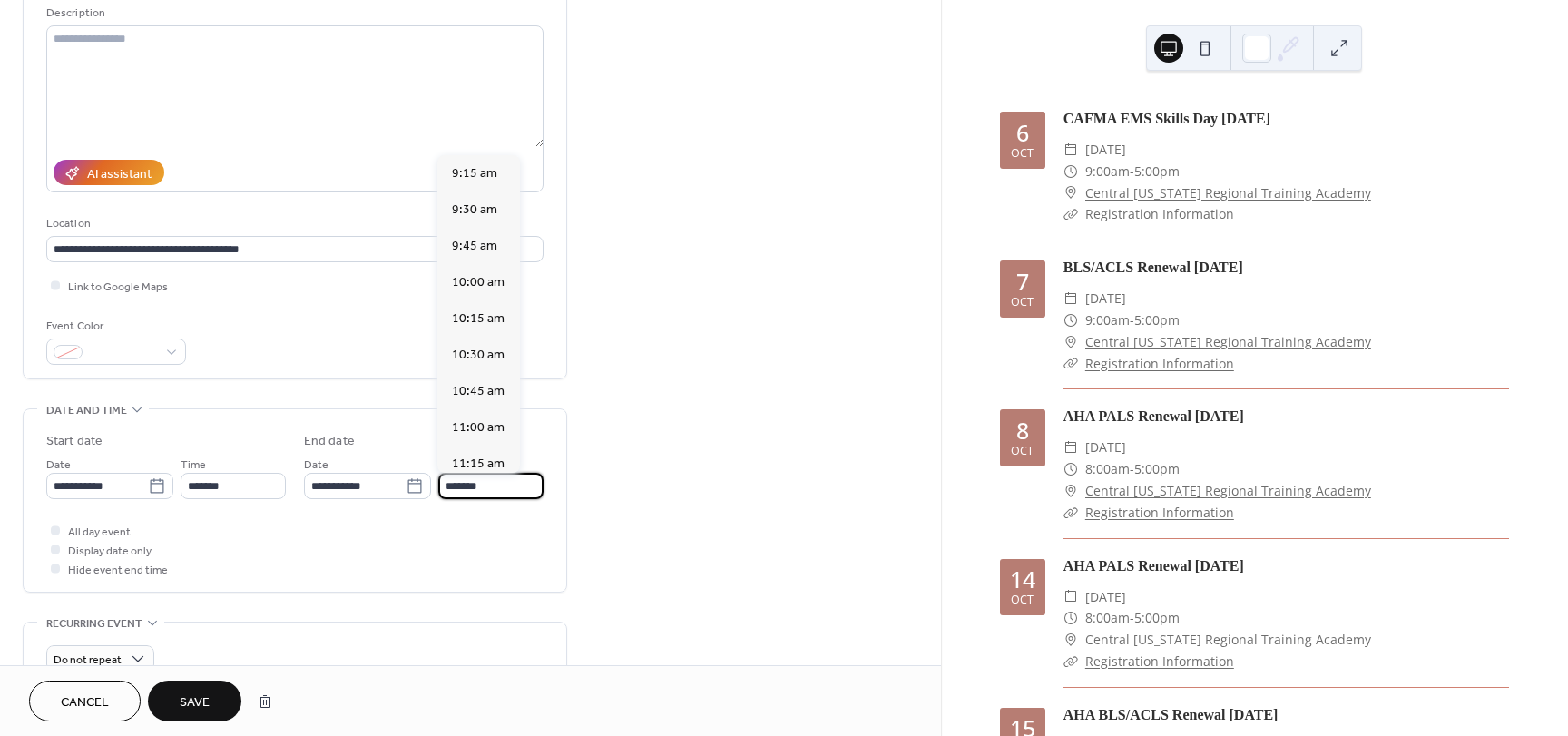 scroll, scrollTop: 1302, scrollLeft: 0, axis: vertical 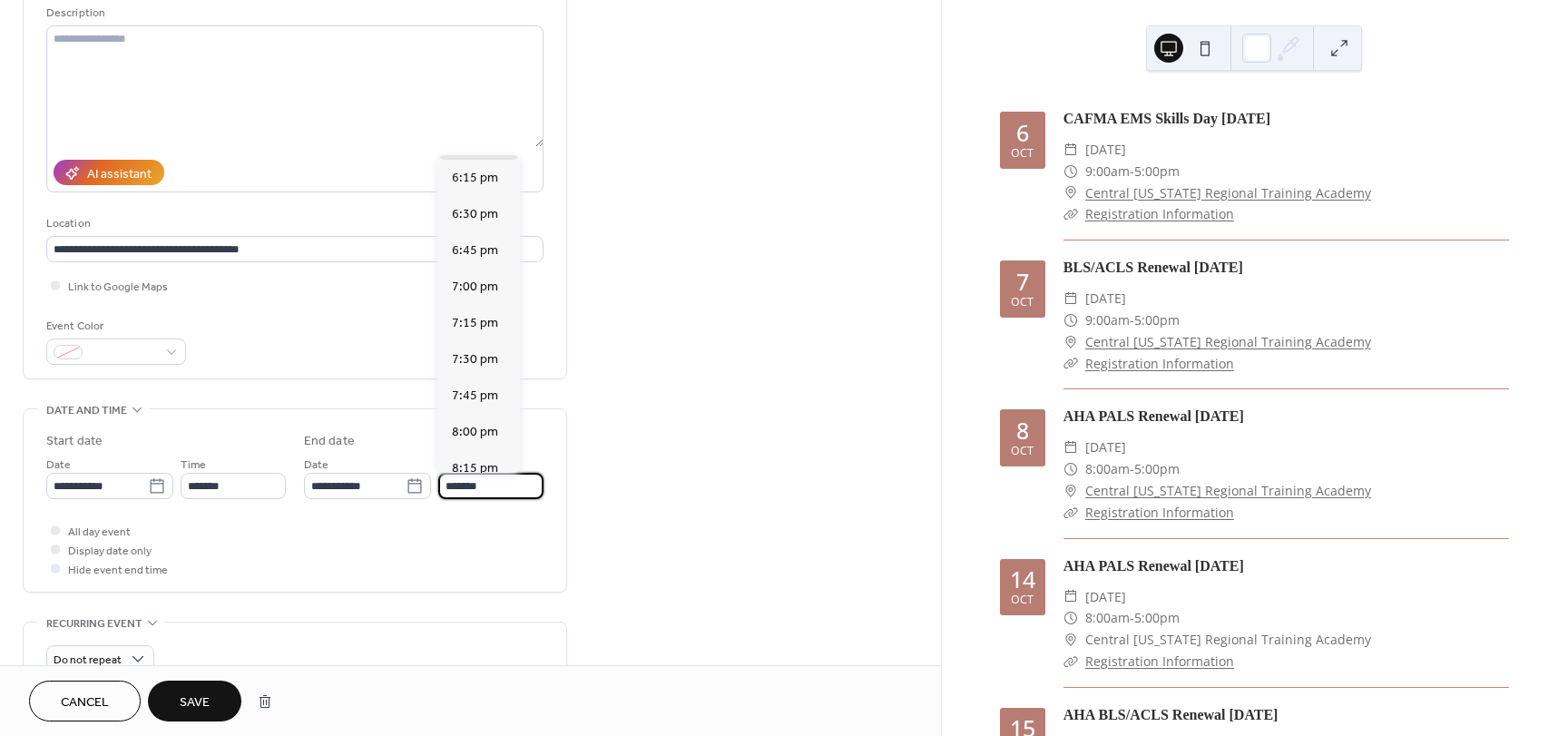 click on "*******" at bounding box center [491, 486] 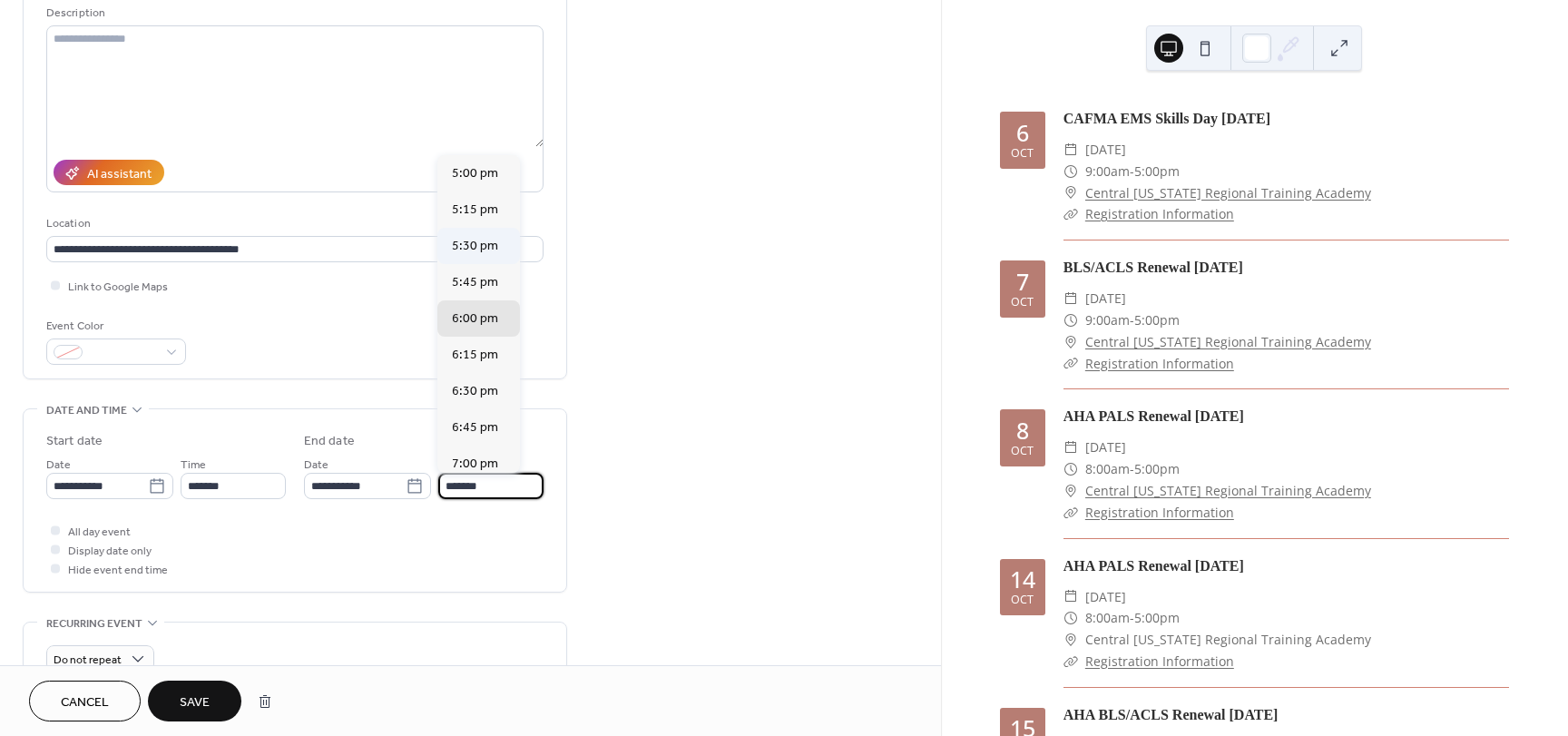 scroll, scrollTop: 1121, scrollLeft: 0, axis: vertical 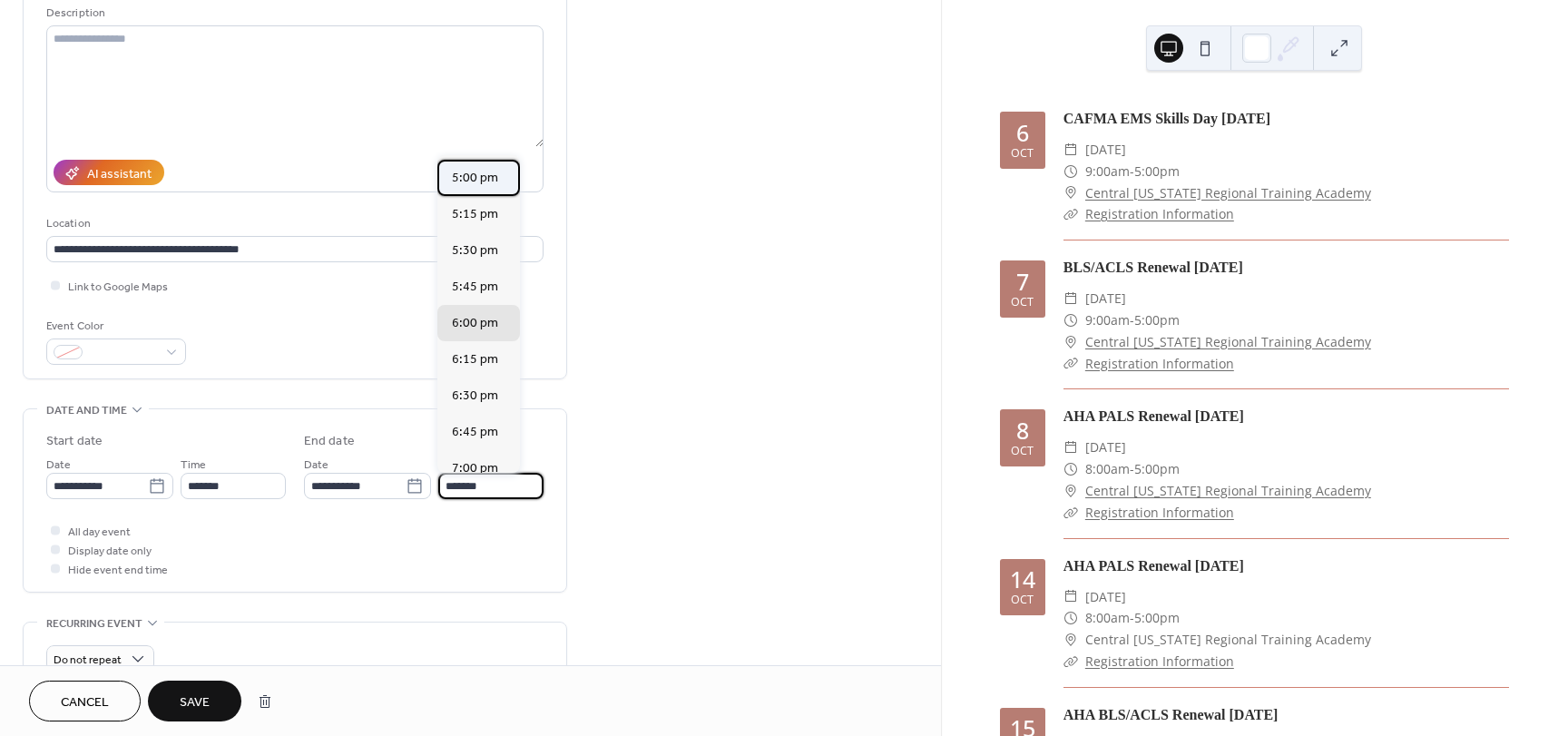 click on "5:00 pm" at bounding box center [475, 178] 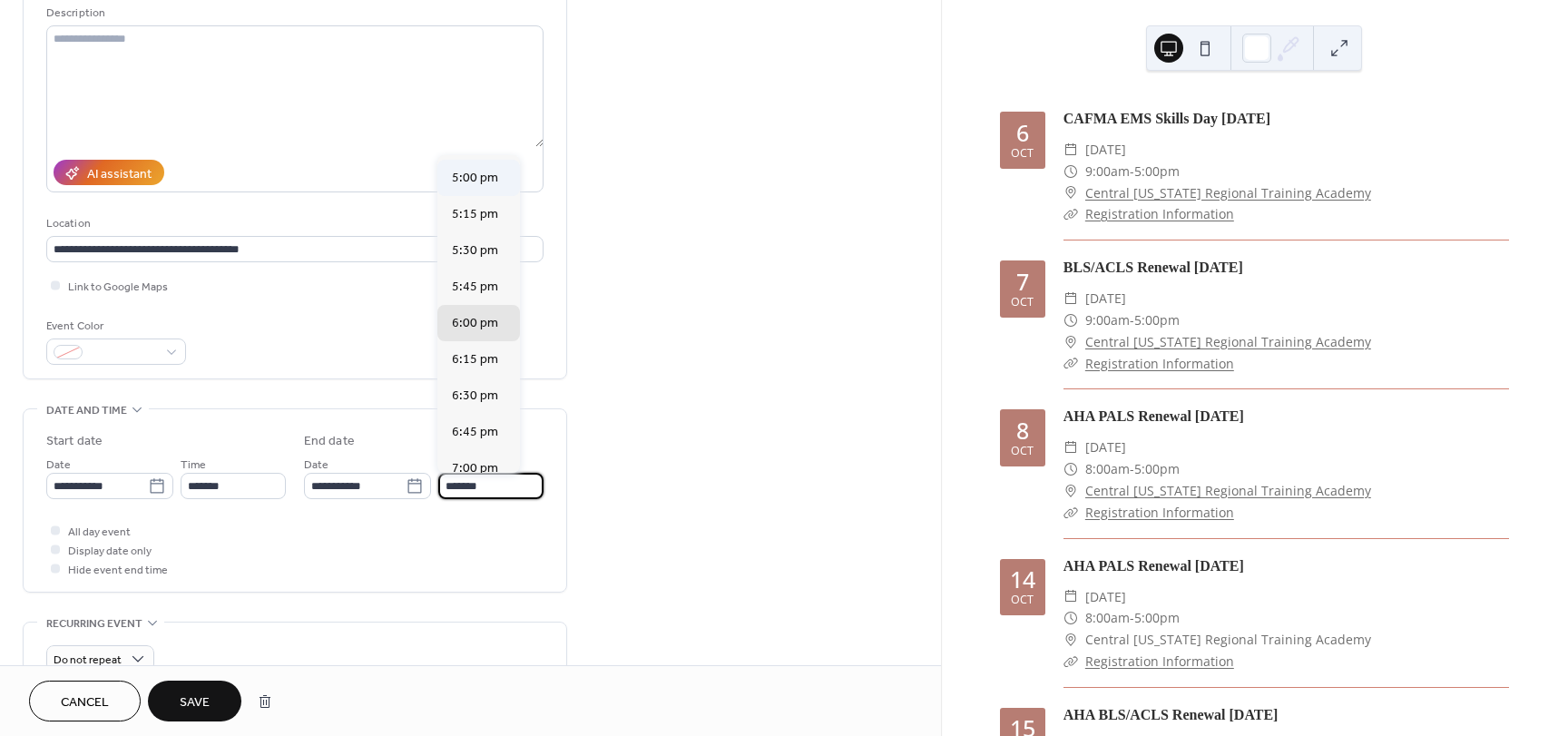 type on "*******" 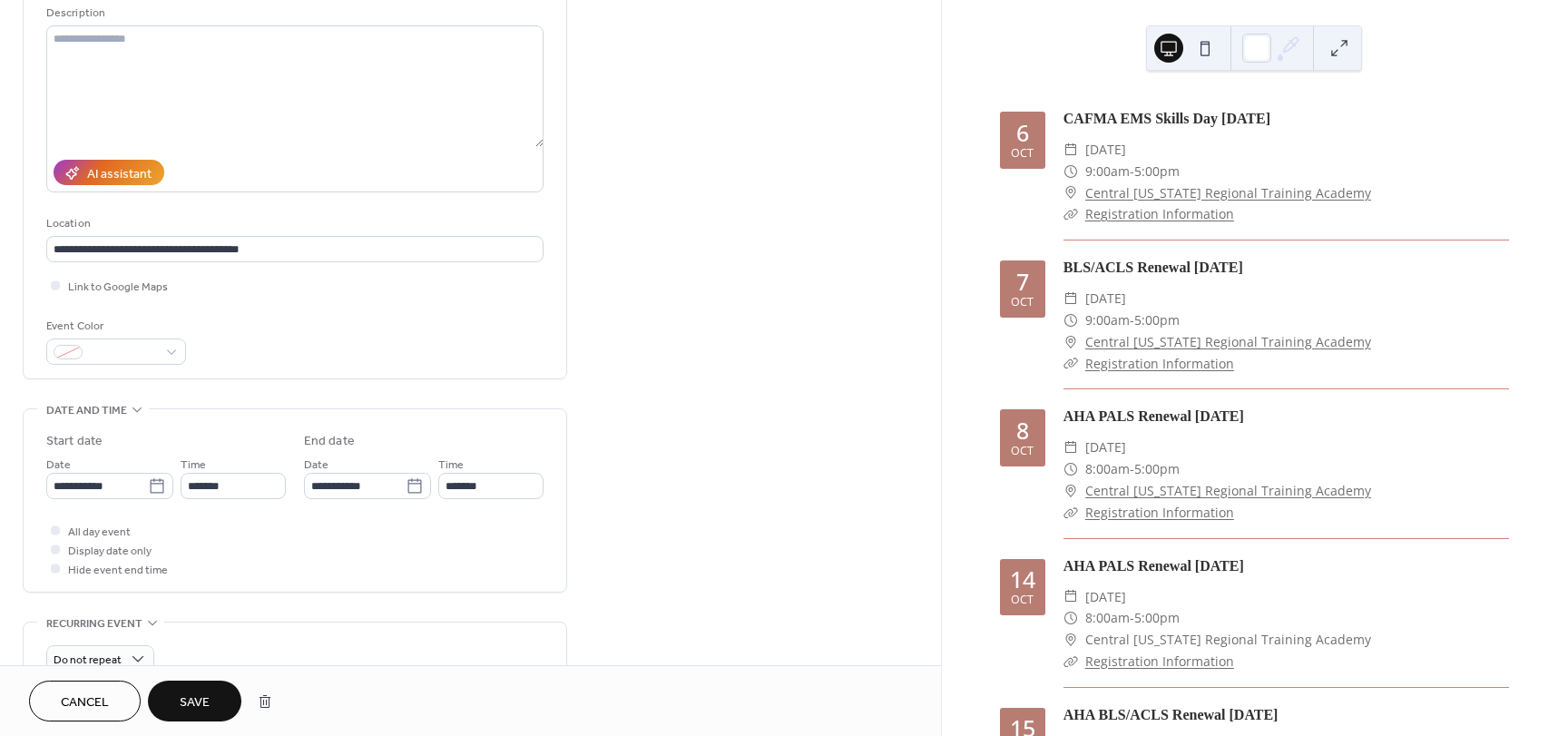 click on "Save" at bounding box center [194, 702] 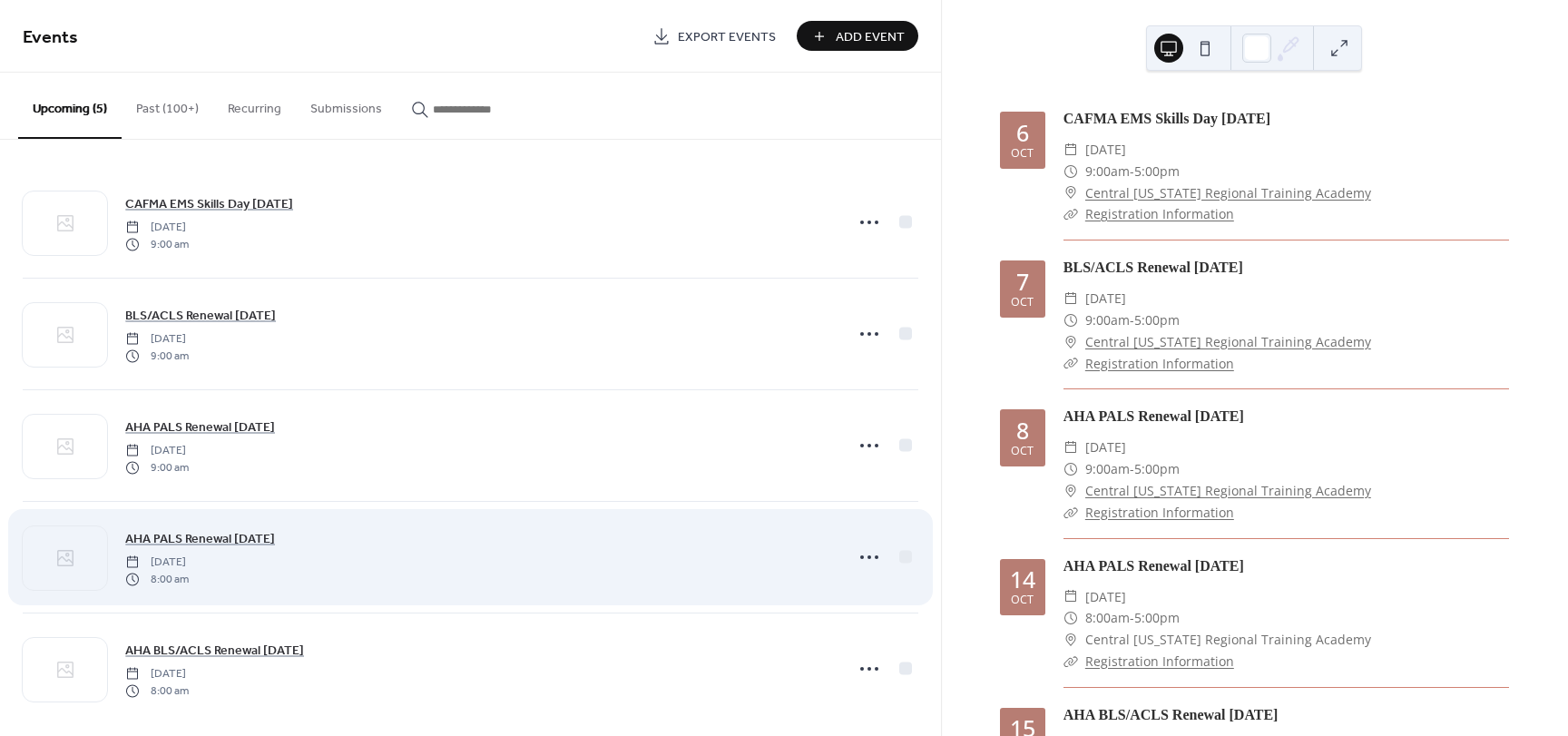 click on "AHA PALS Renewal October 14th 2025 Tuesday, October 14, 2025 8:00 am" at bounding box center [478, 557] 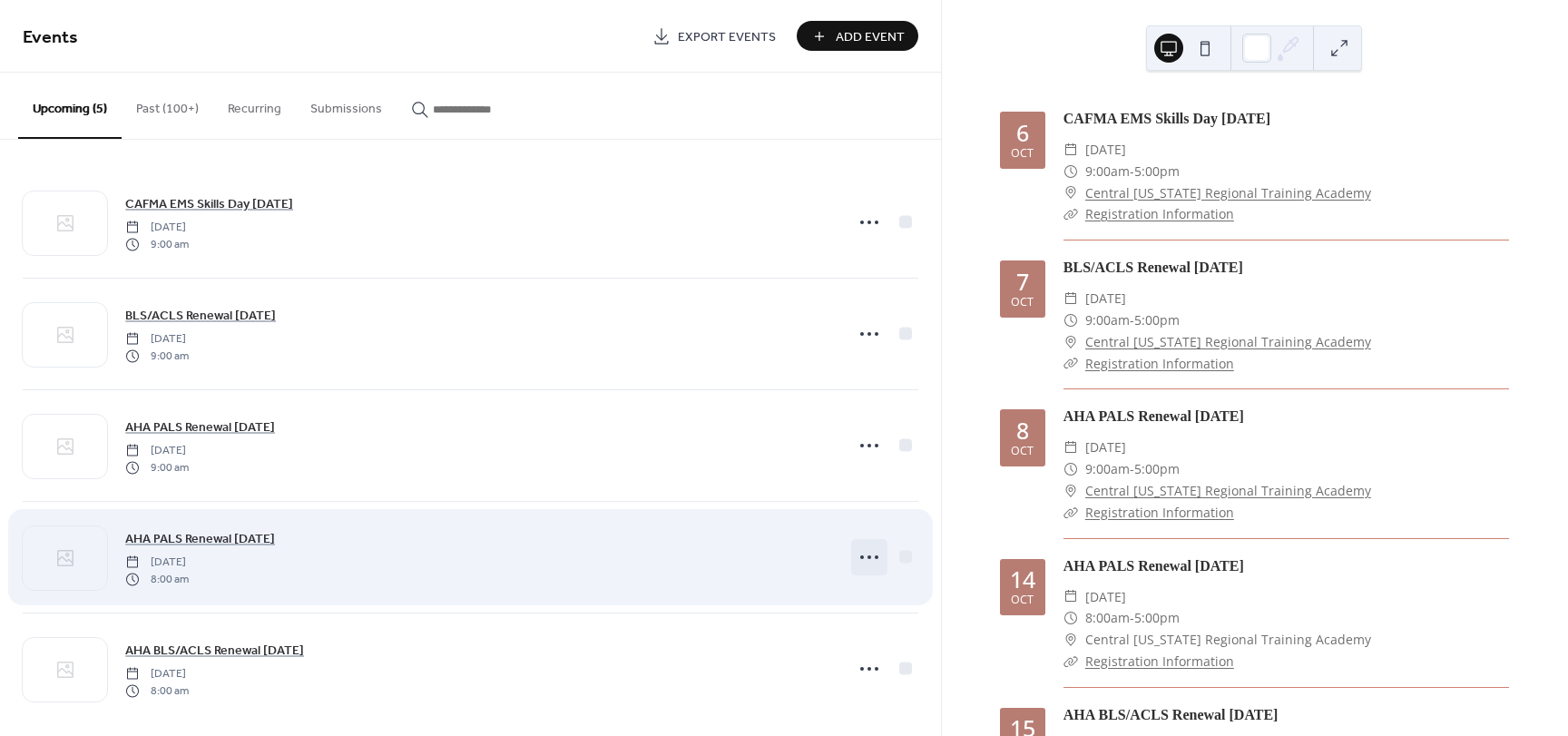 click 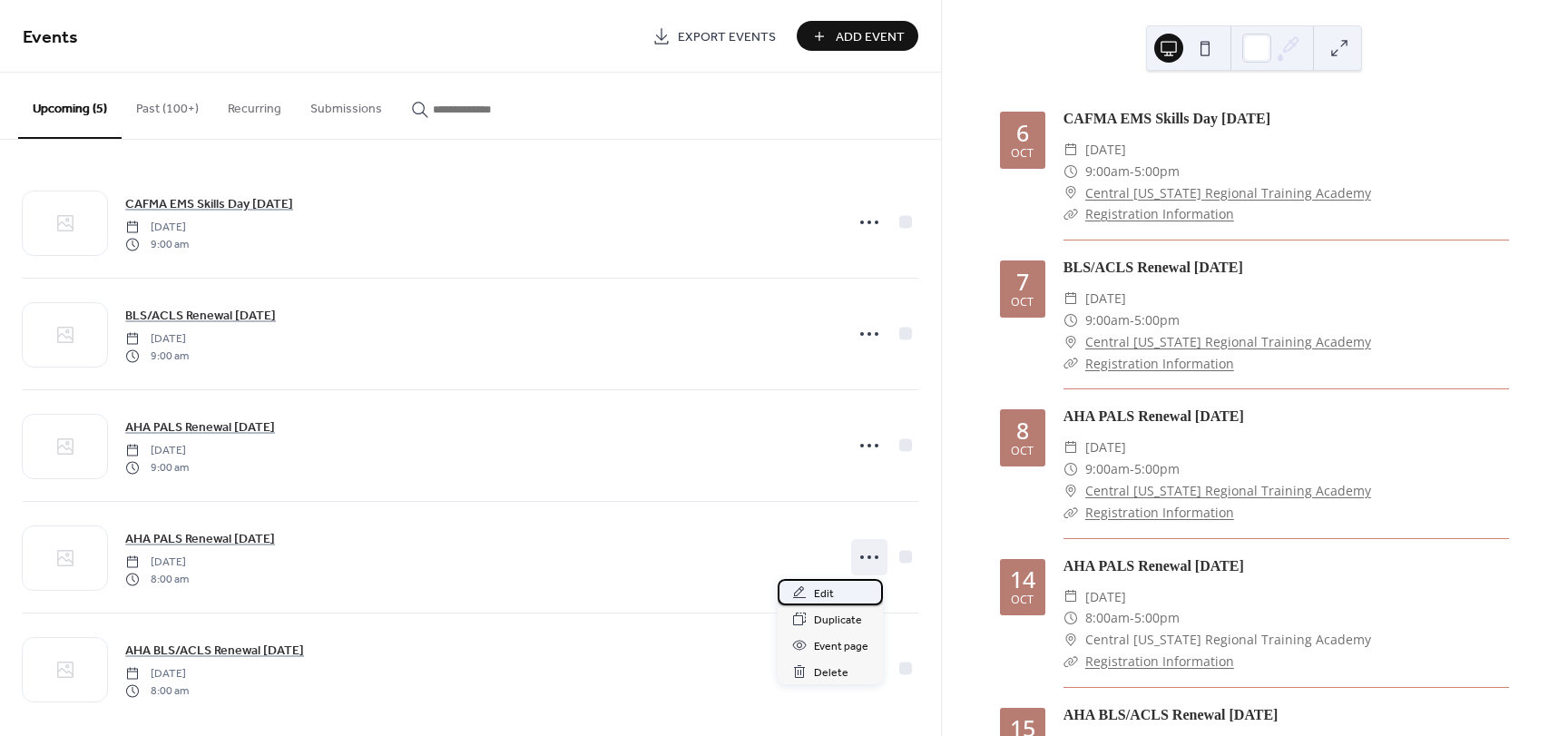 click on "Edit" at bounding box center (830, 592) 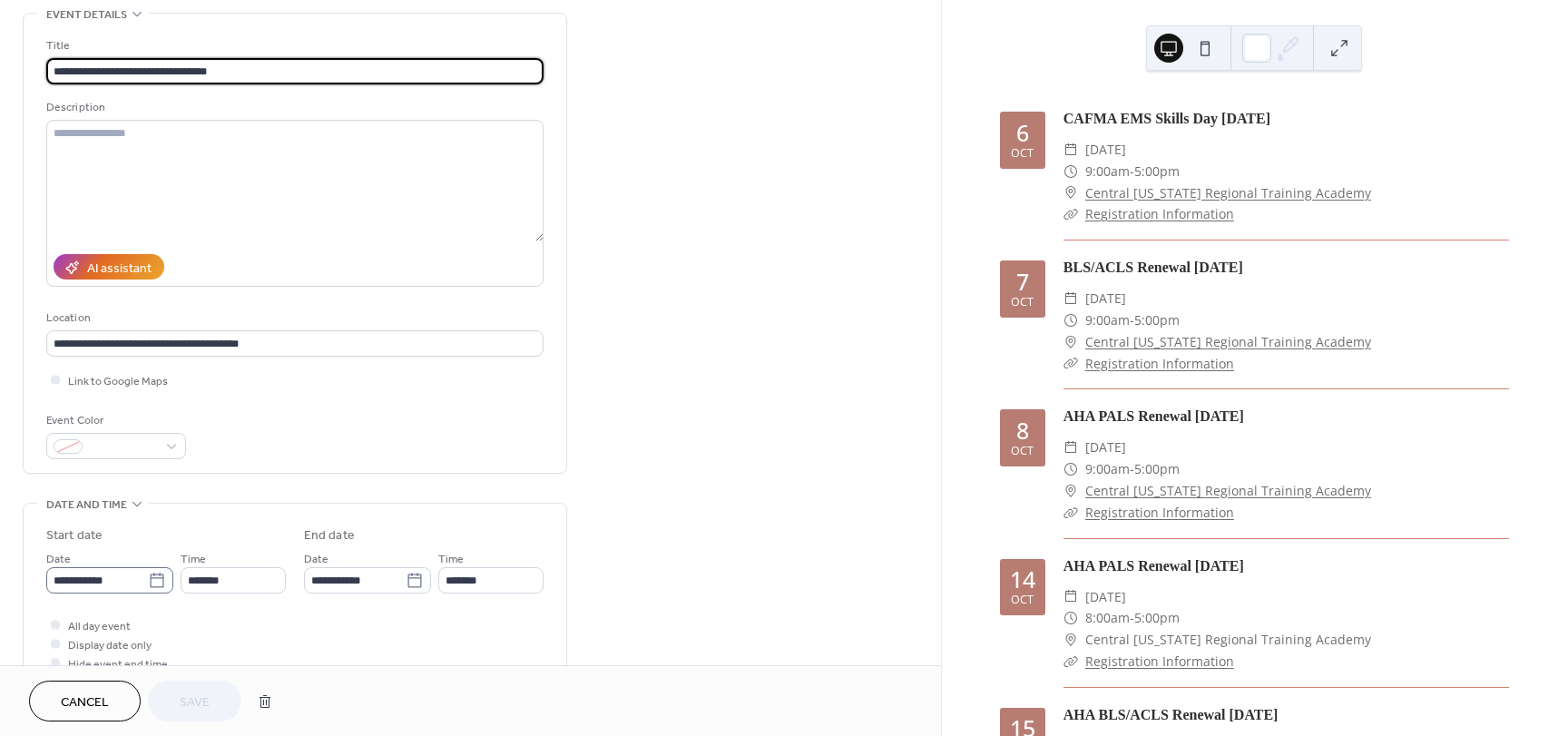 scroll, scrollTop: 91, scrollLeft: 0, axis: vertical 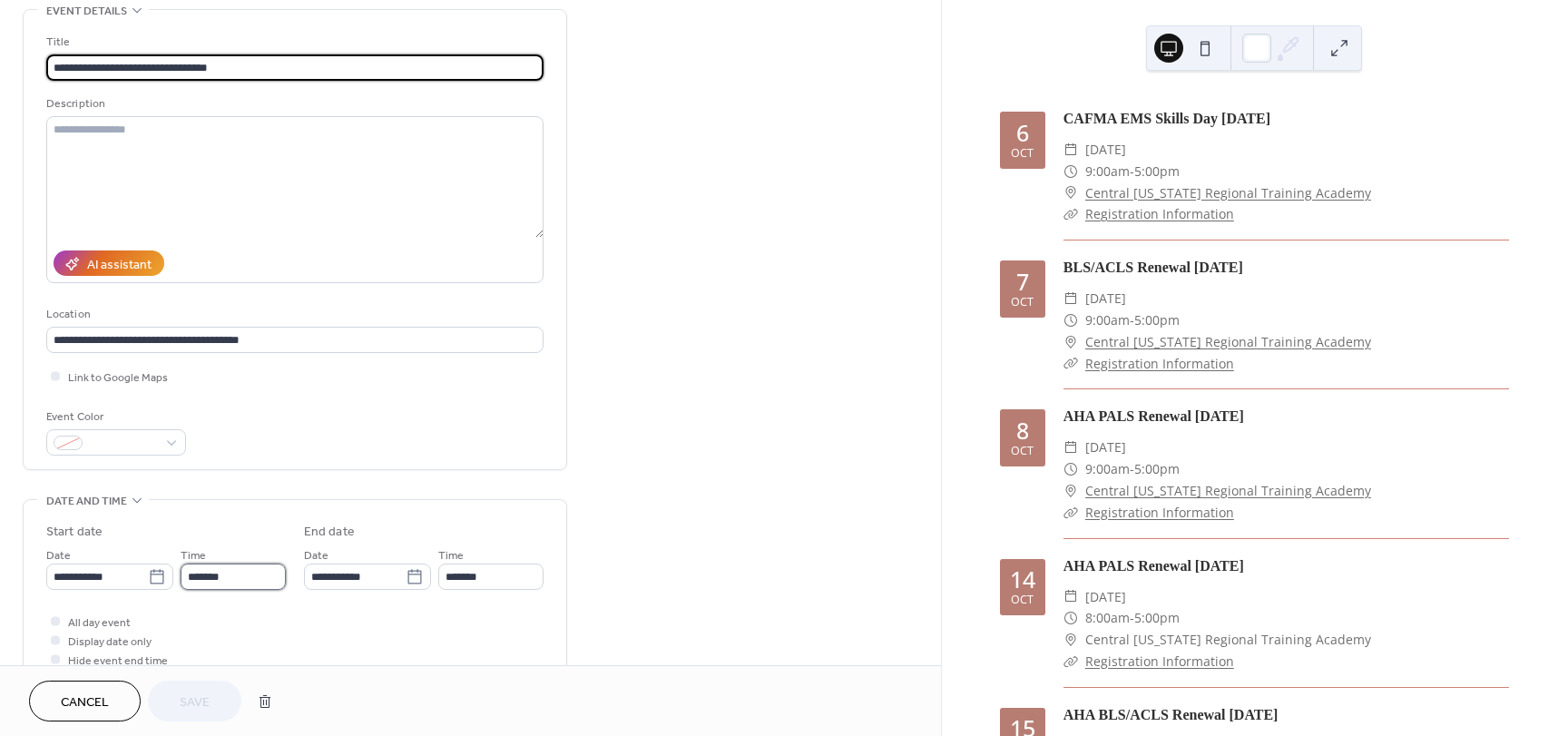 click on "*******" at bounding box center [233, 576] 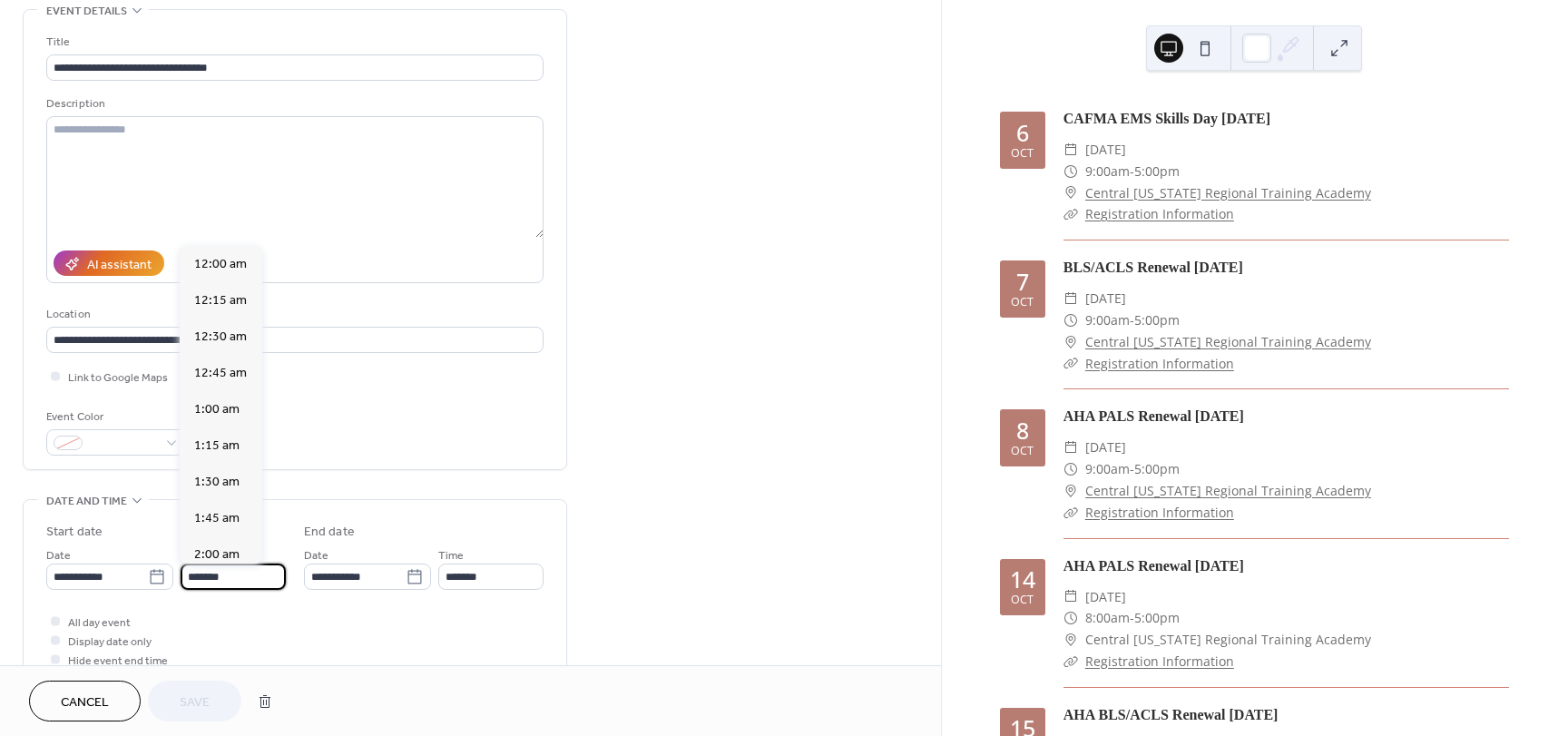 scroll, scrollTop: 1191, scrollLeft: 0, axis: vertical 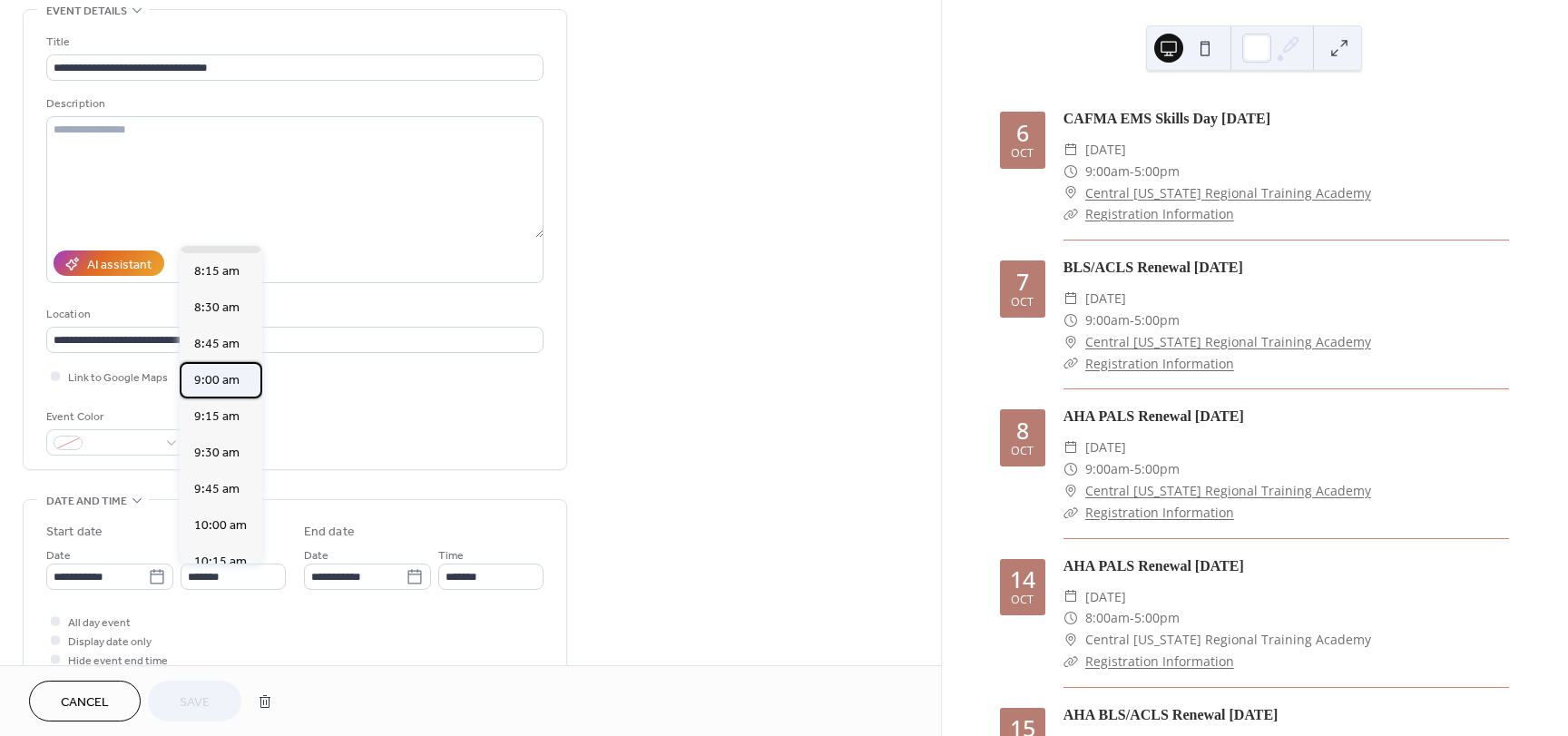 click on "9:00 am" at bounding box center [217, 380] 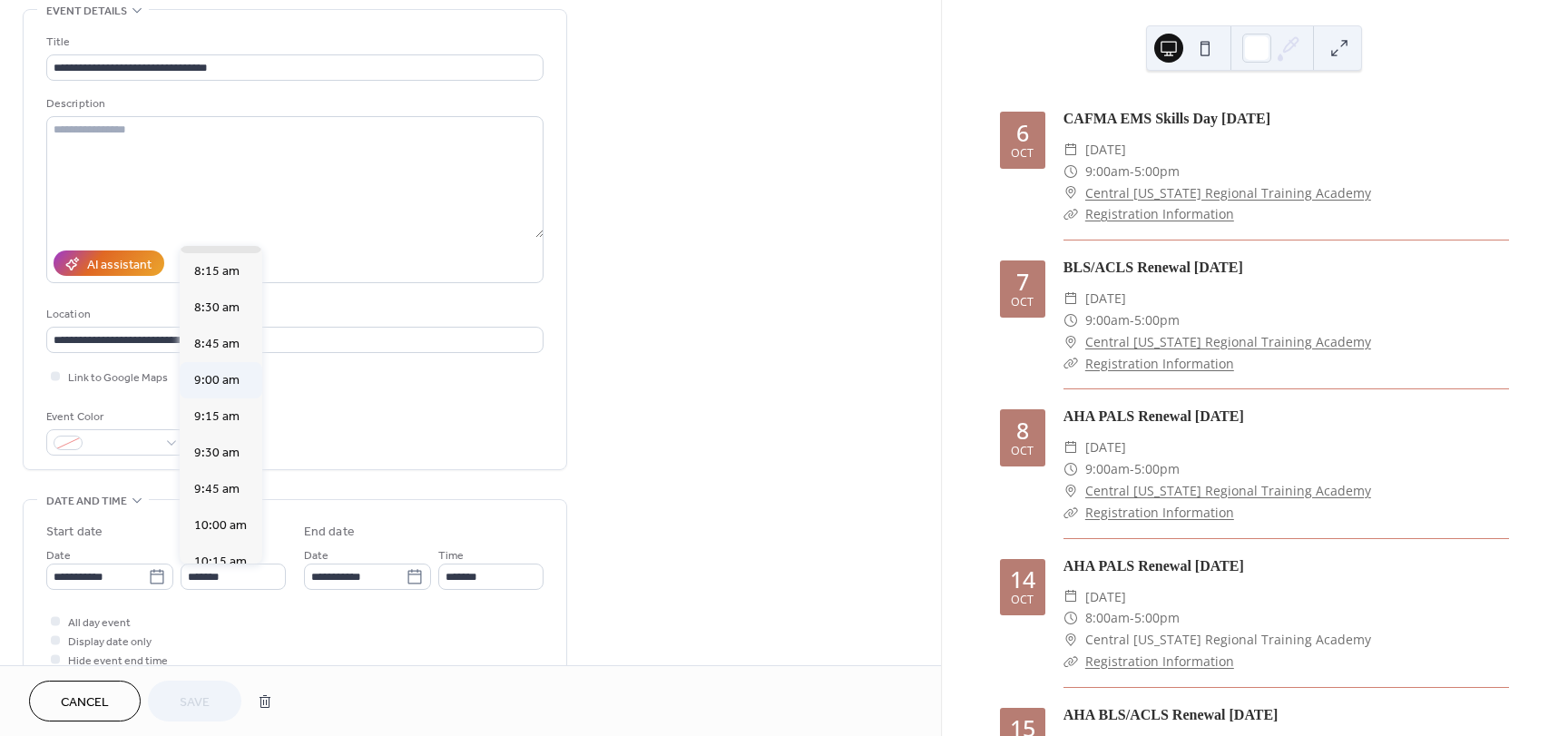 type on "*******" 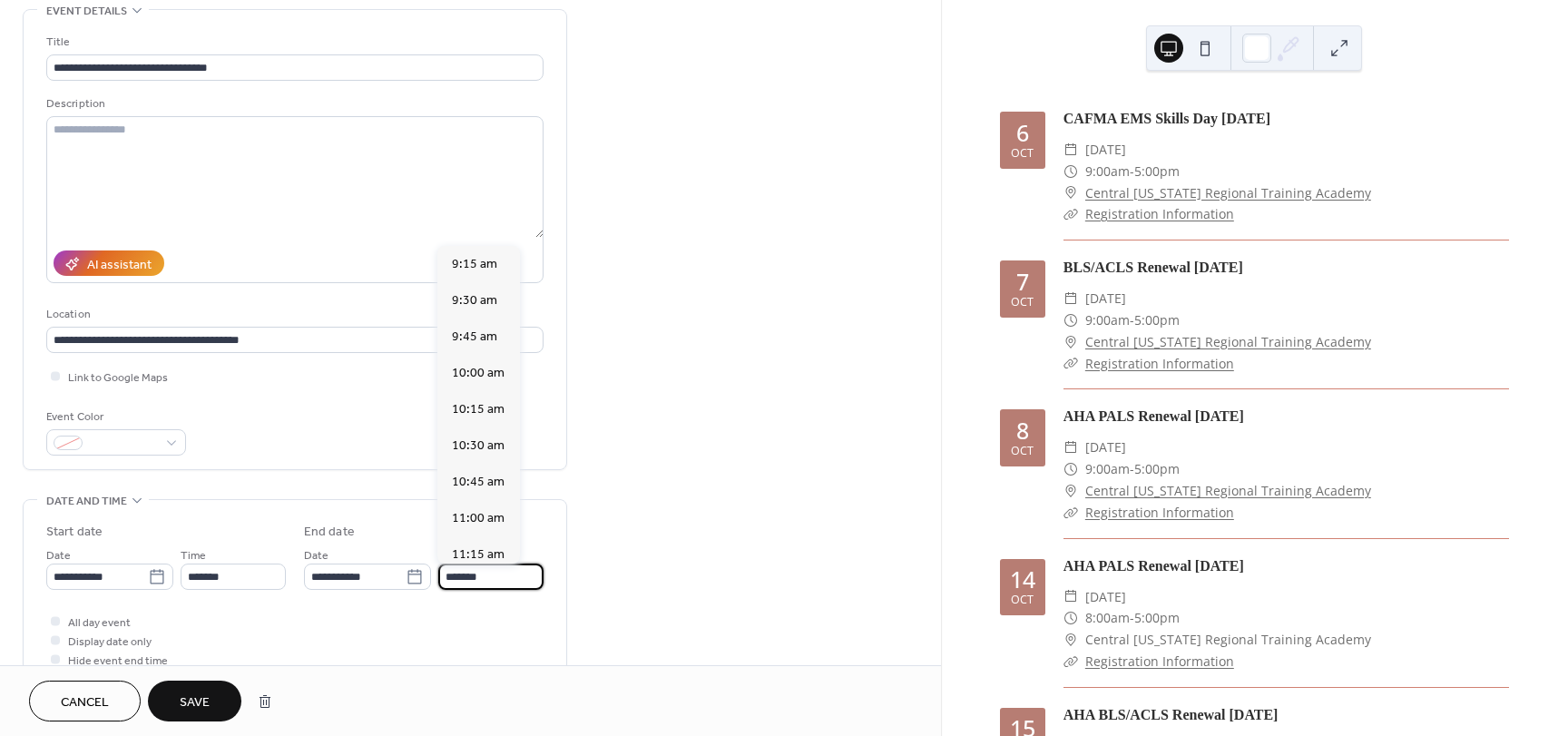 click on "*******" at bounding box center (491, 576) 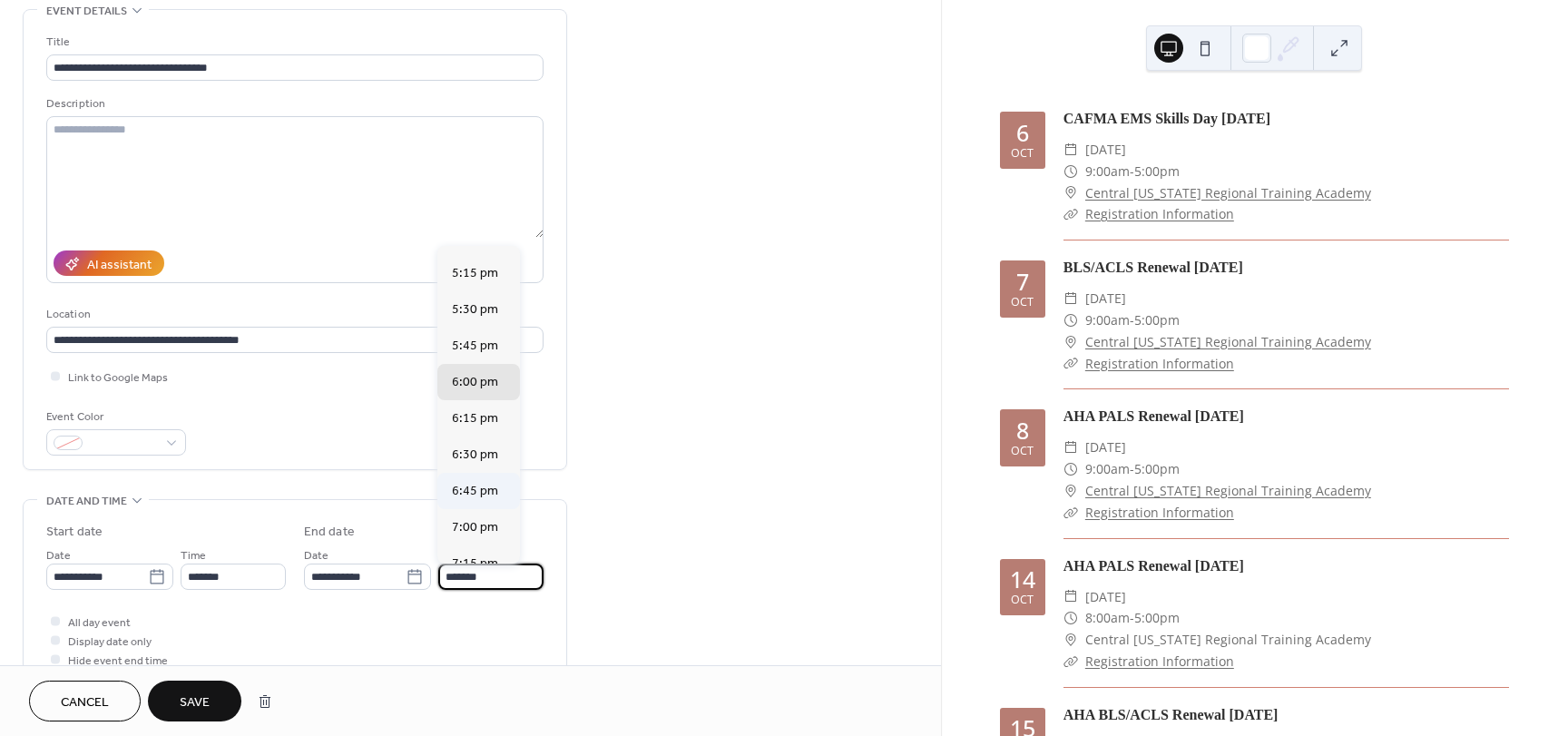 scroll, scrollTop: 1121, scrollLeft: 0, axis: vertical 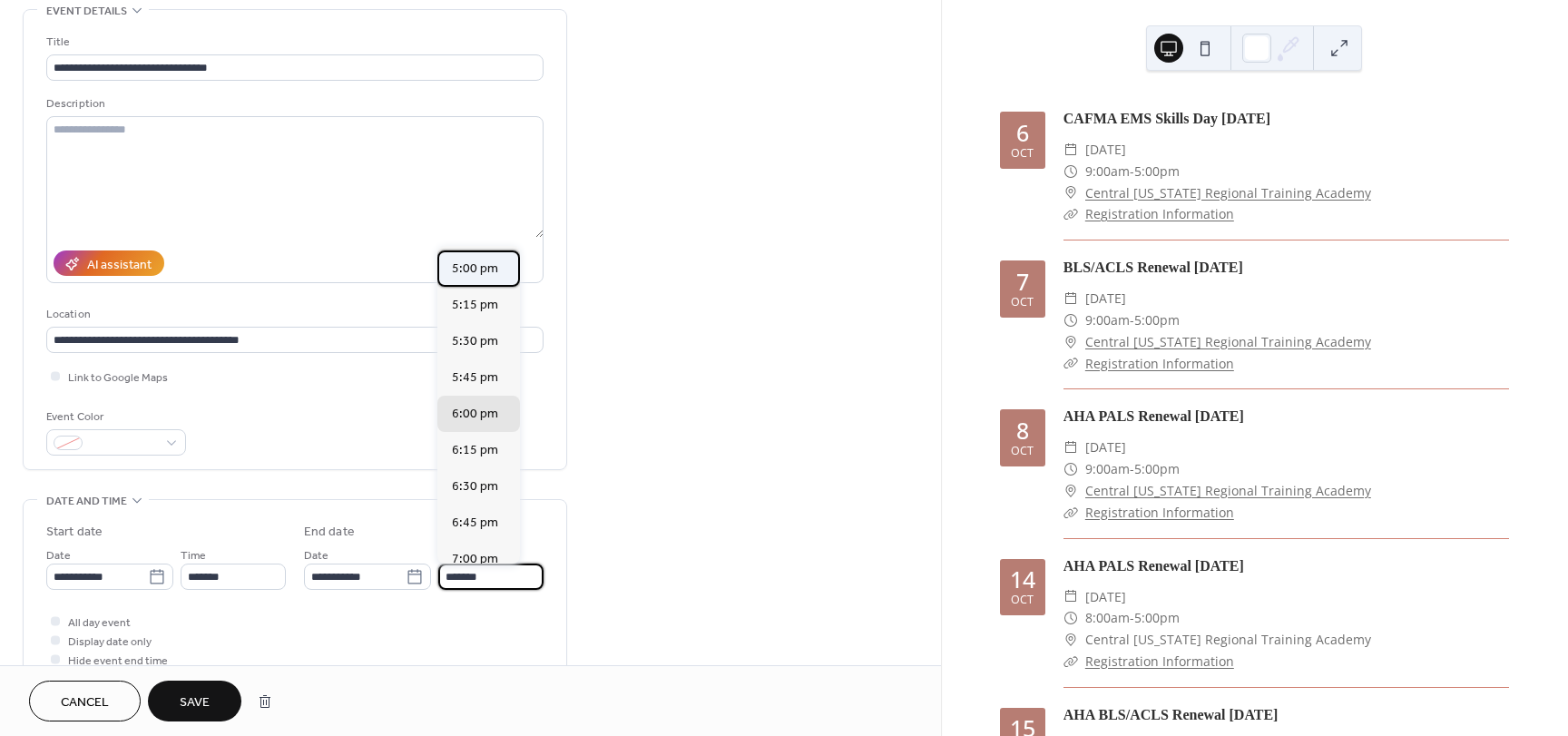 click on "5:00 pm" at bounding box center (475, 269) 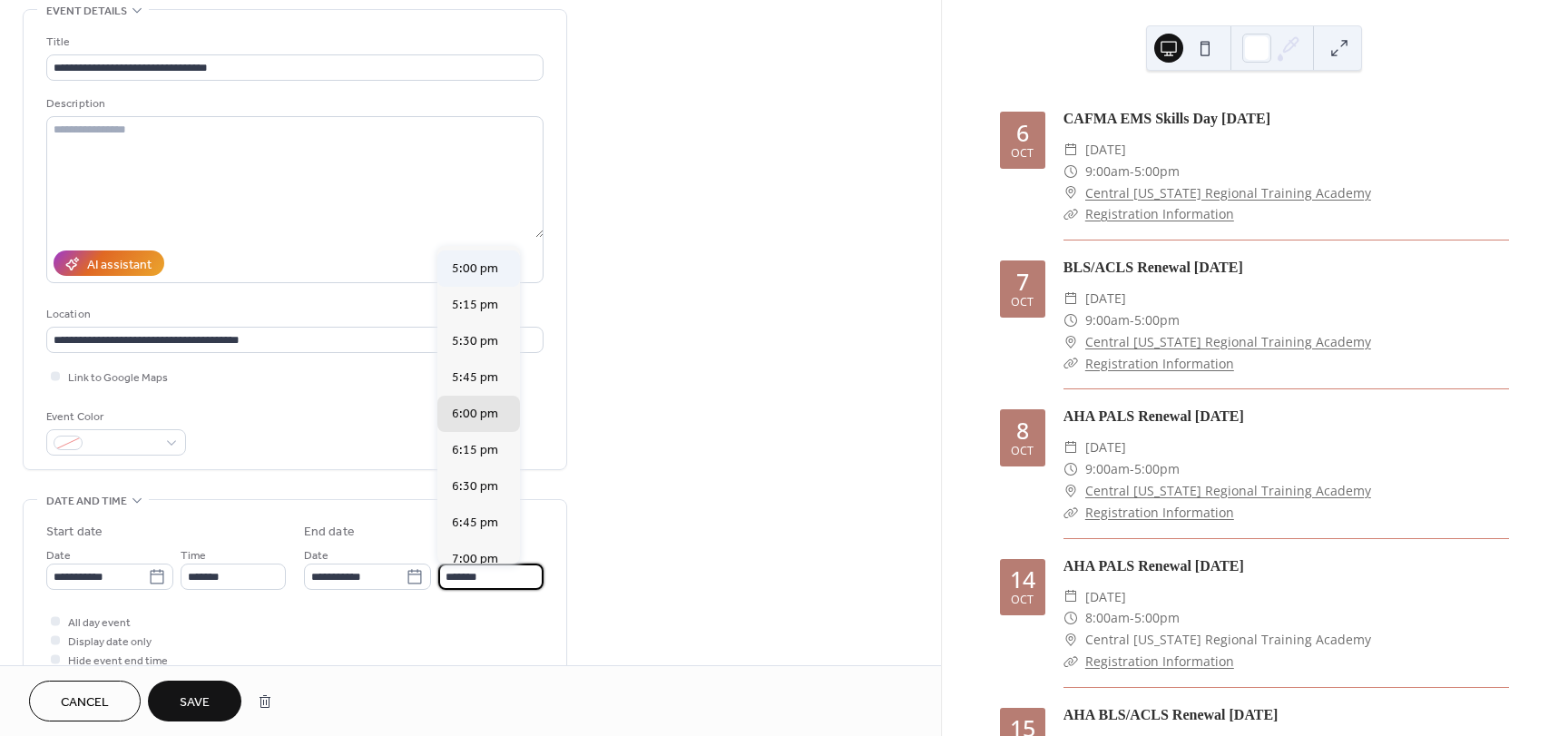type on "*******" 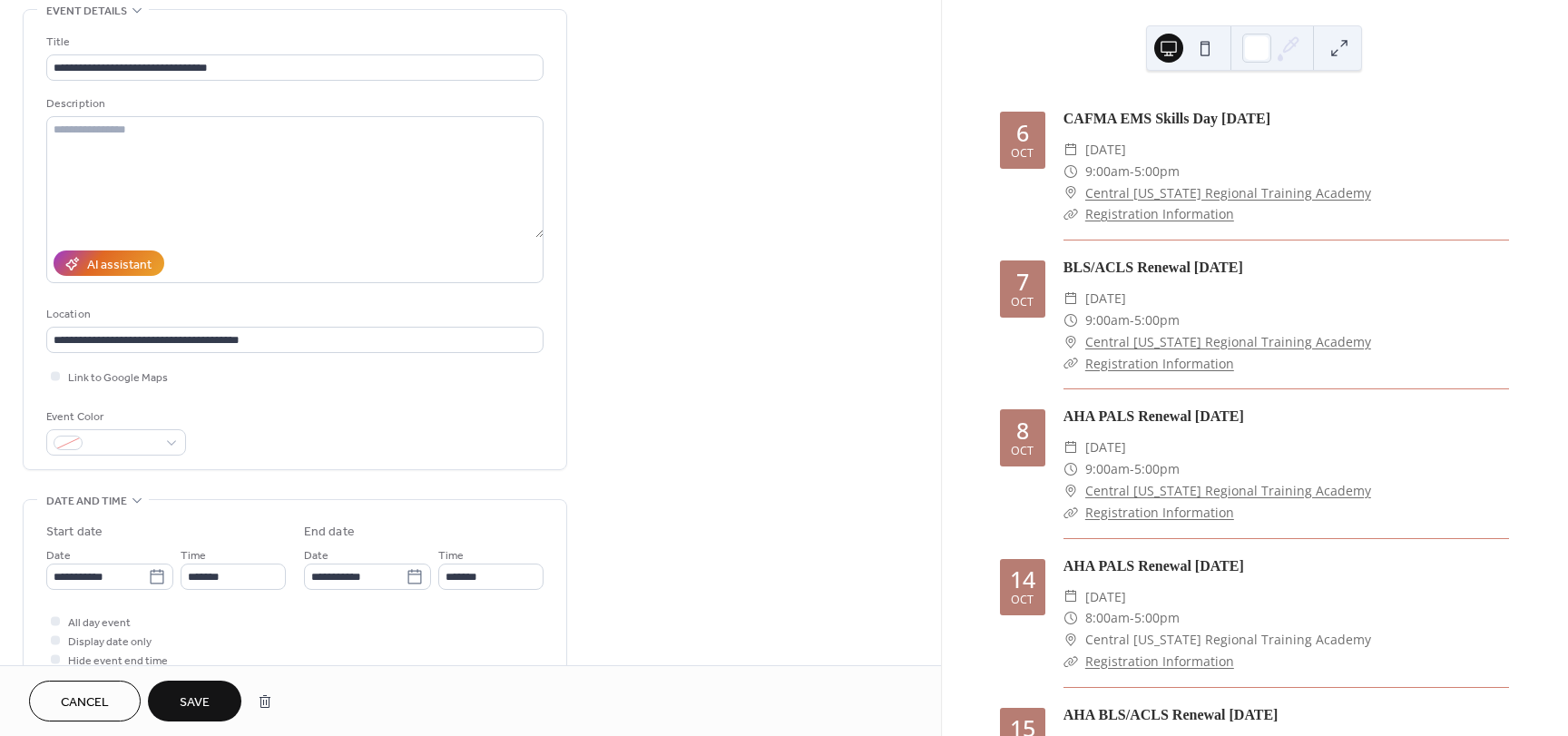 click on "Save" at bounding box center (194, 701) 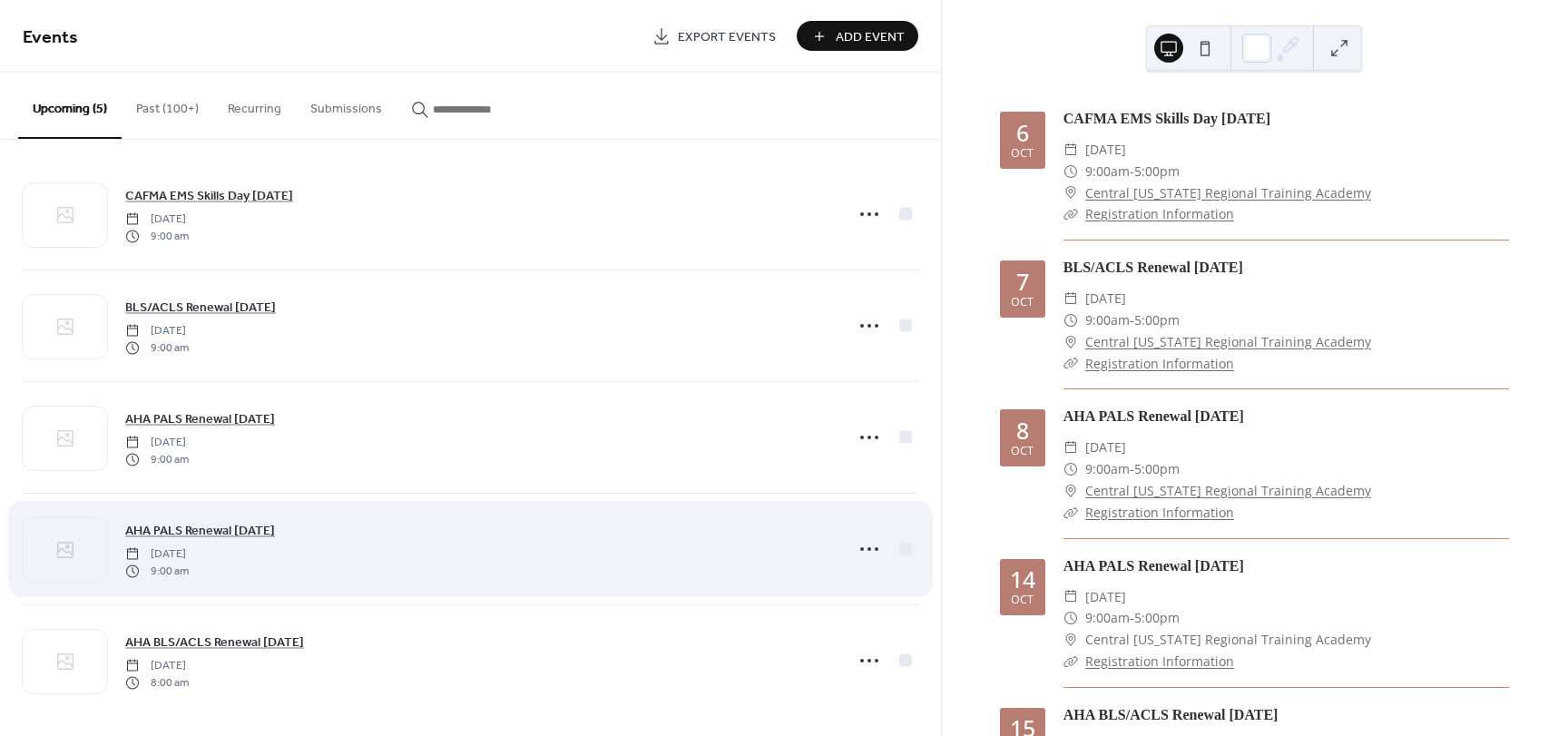 scroll, scrollTop: 15, scrollLeft: 0, axis: vertical 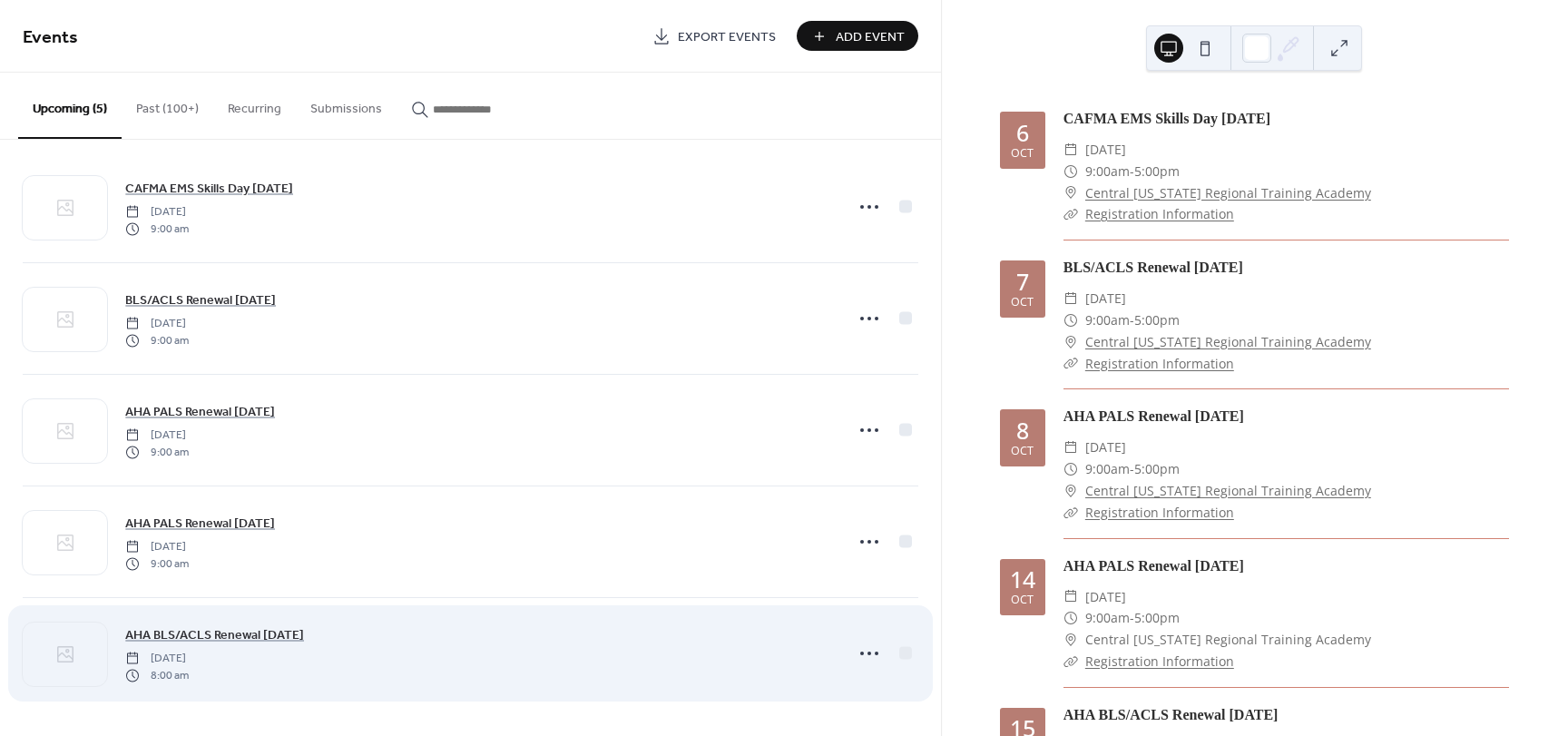 click on "AHA BLS/ACLS Renewal October 15th 2025 Wednesday, October 15, 2025 8:00 am" at bounding box center (478, 653) 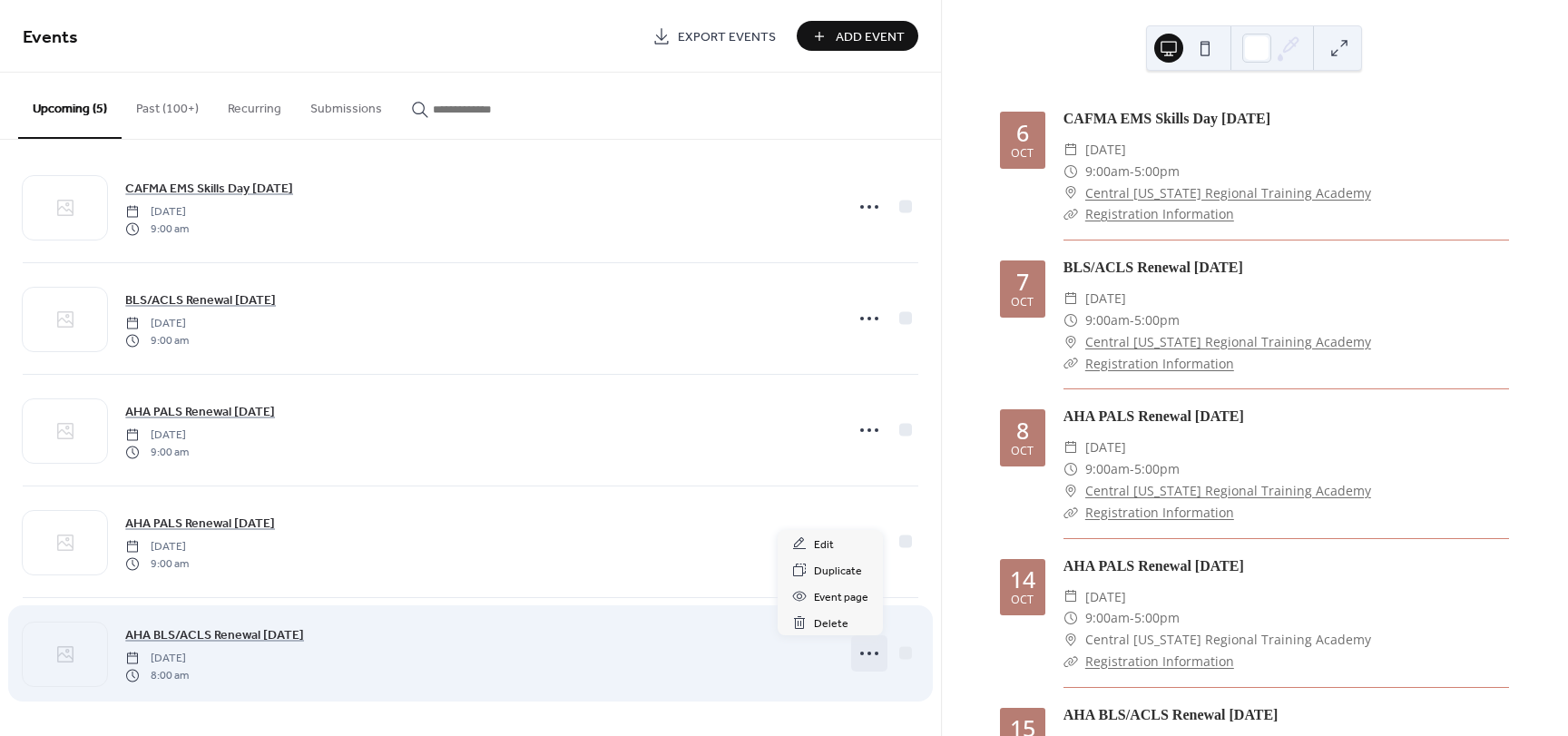 click 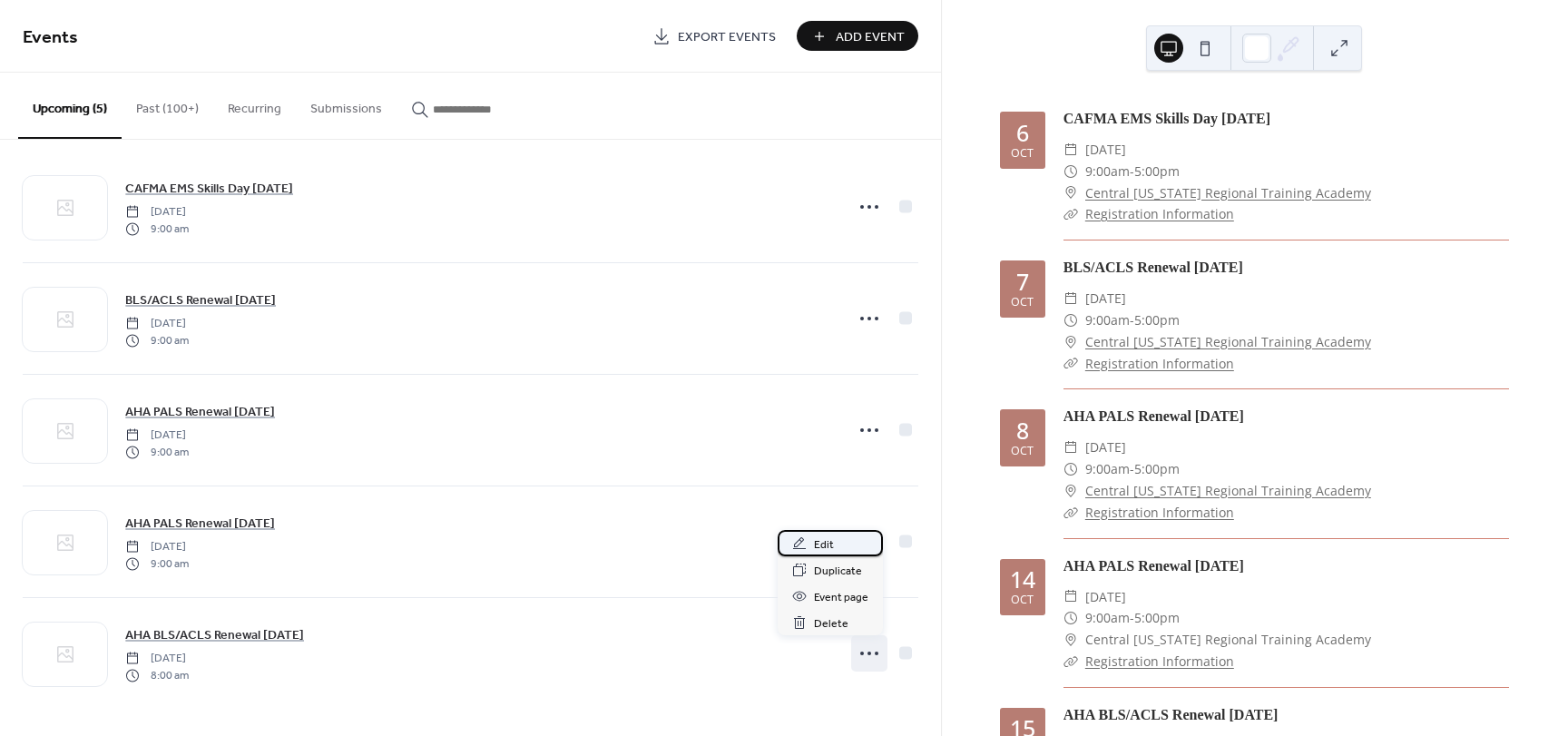 click on "Edit" at bounding box center [824, 545] 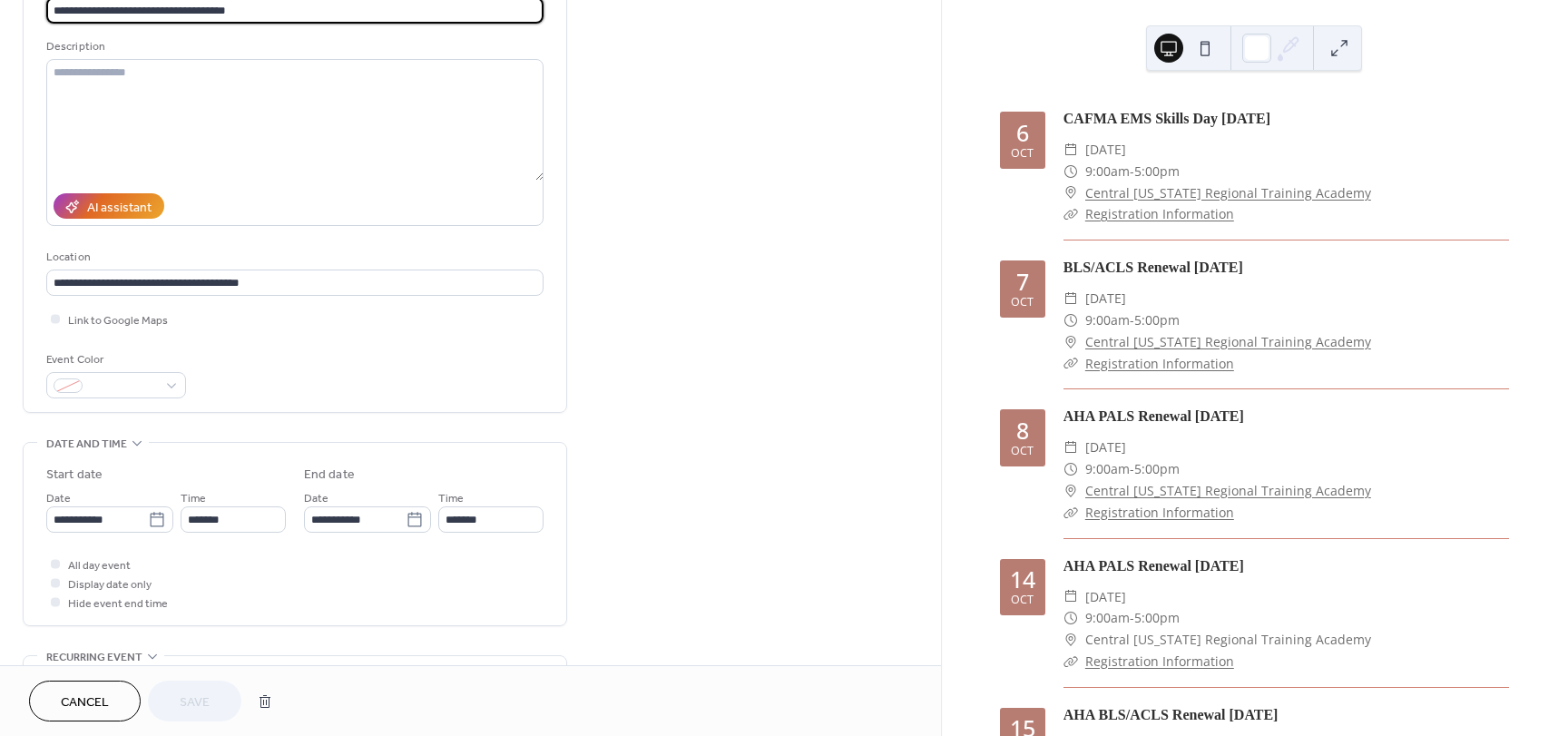scroll, scrollTop: 182, scrollLeft: 0, axis: vertical 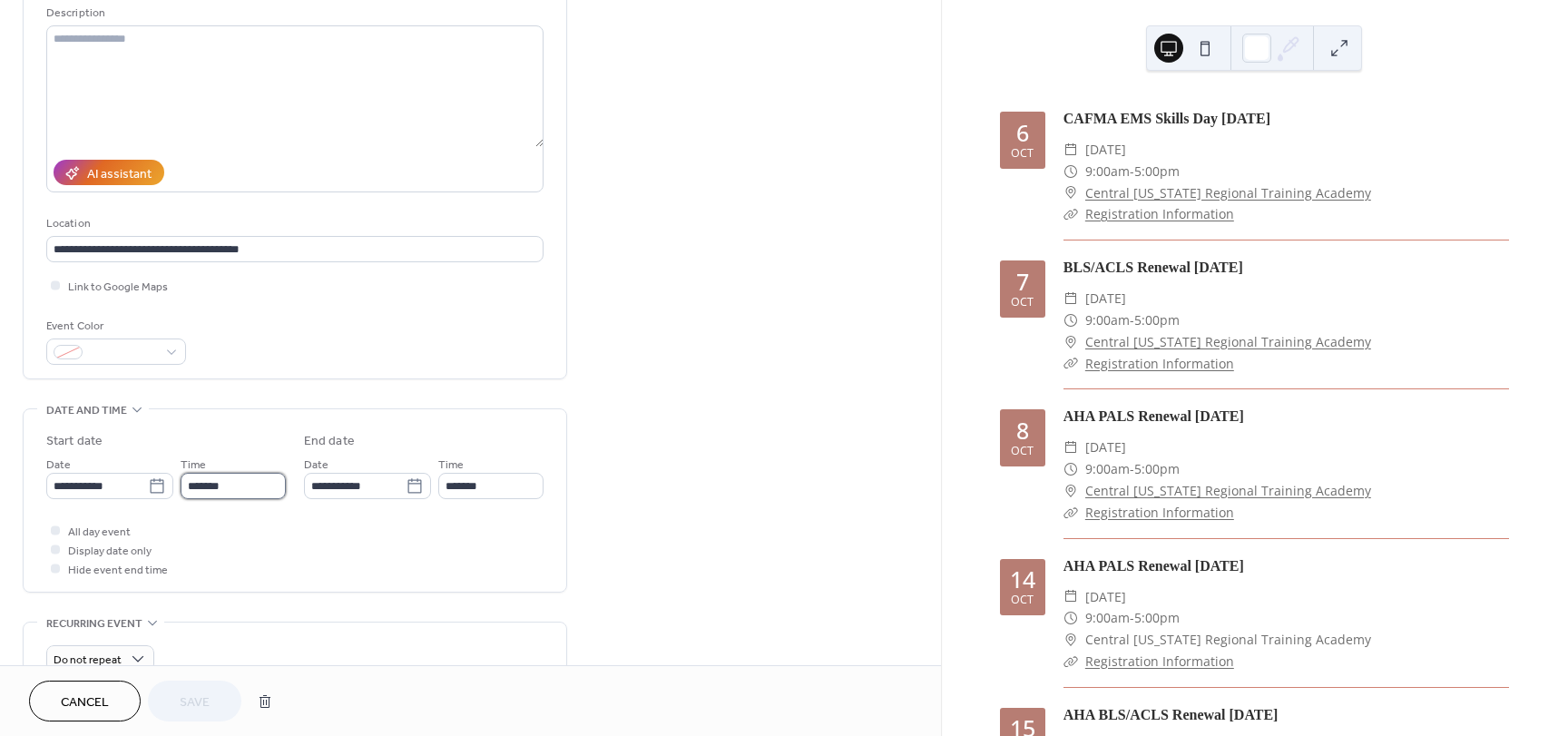 click on "*******" at bounding box center (233, 486) 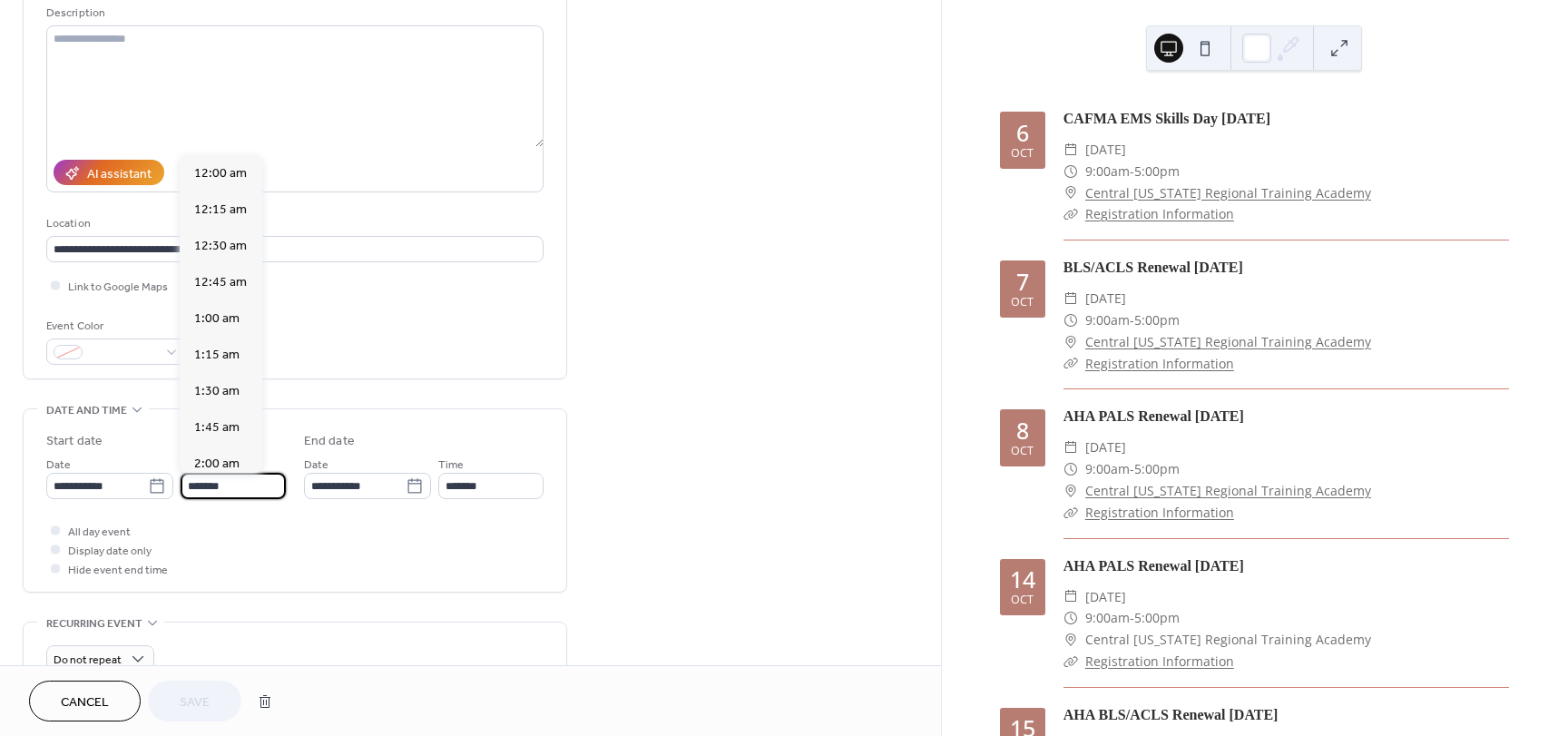 scroll, scrollTop: 1191, scrollLeft: 0, axis: vertical 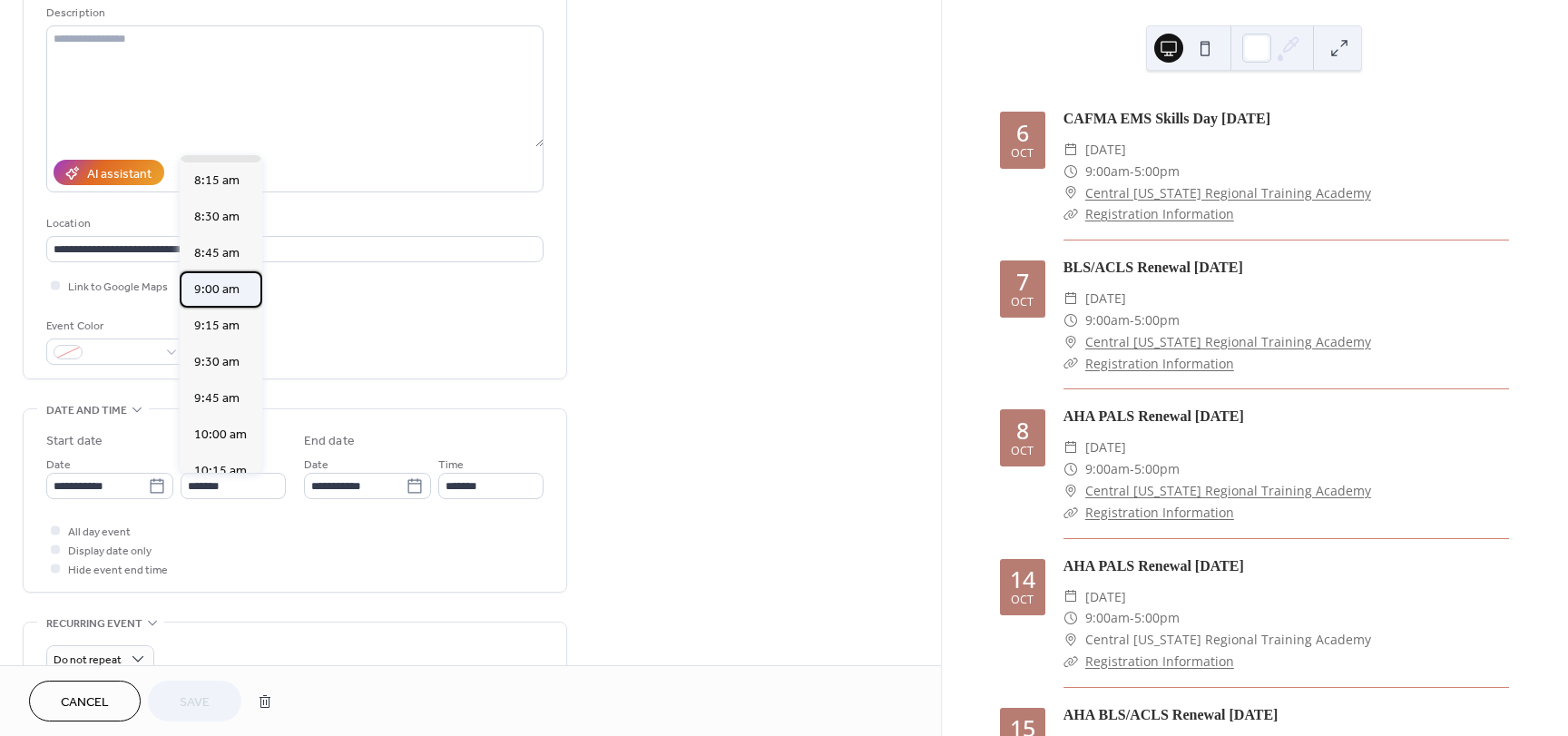 click on "9:00 am" at bounding box center [217, 289] 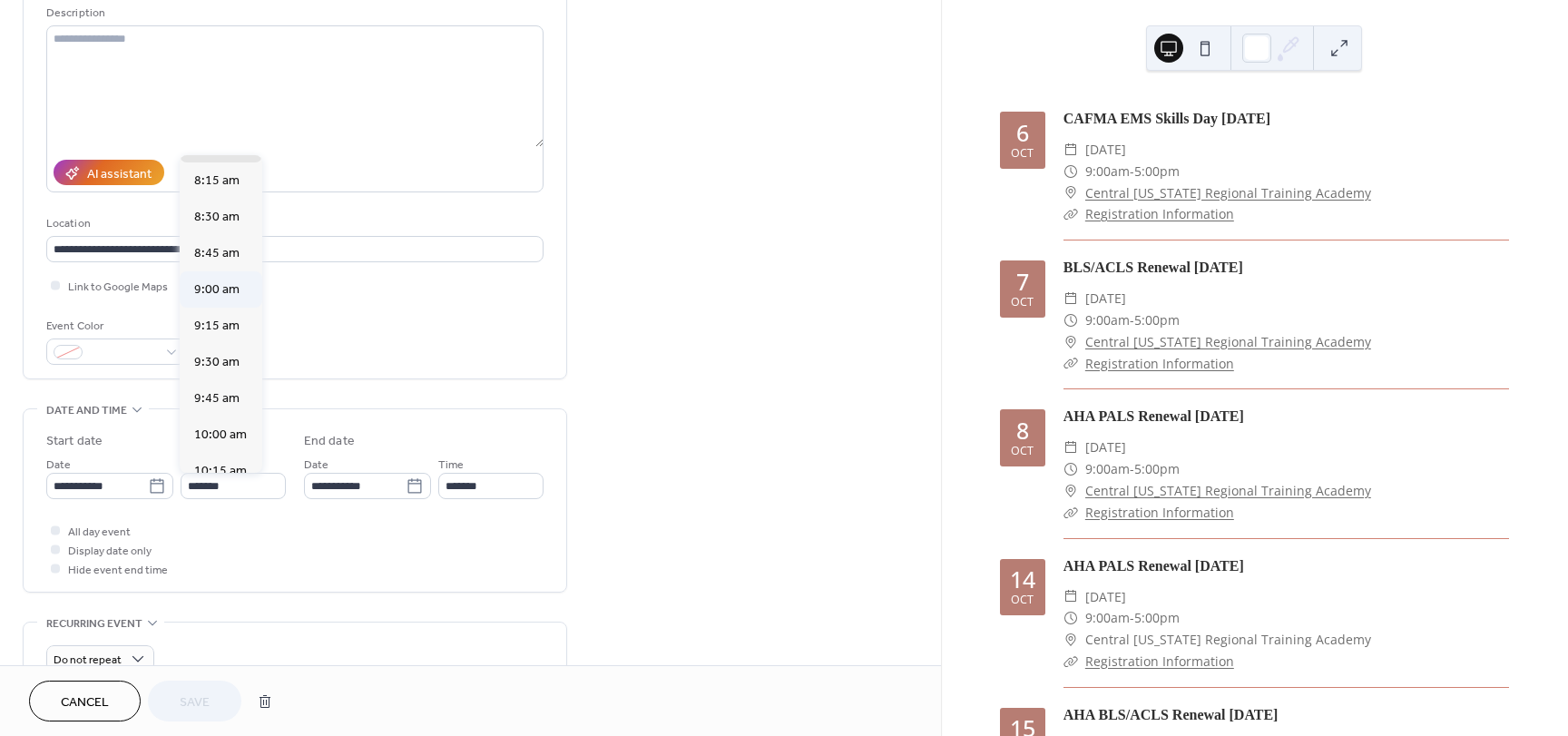 type on "*******" 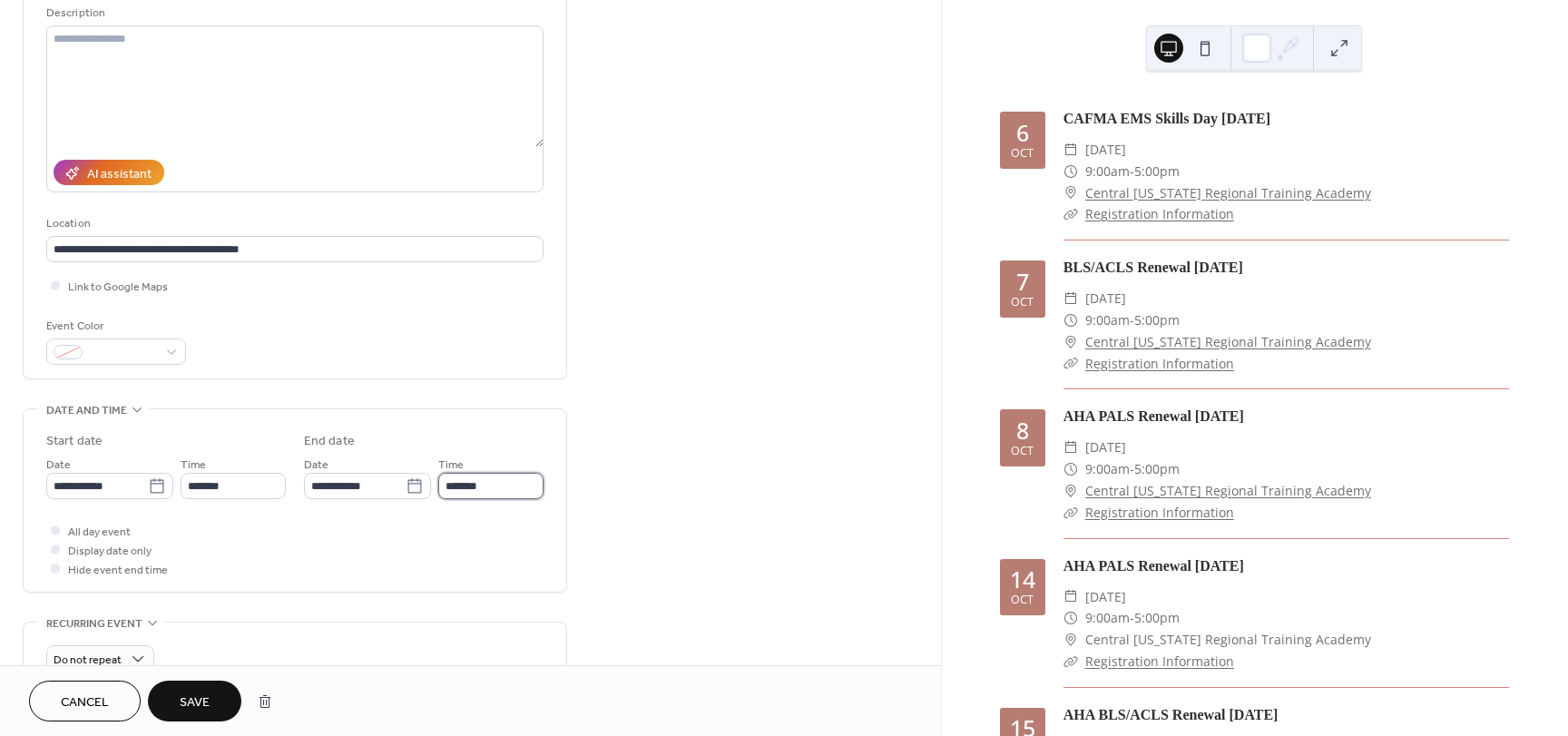 click on "*******" at bounding box center (491, 486) 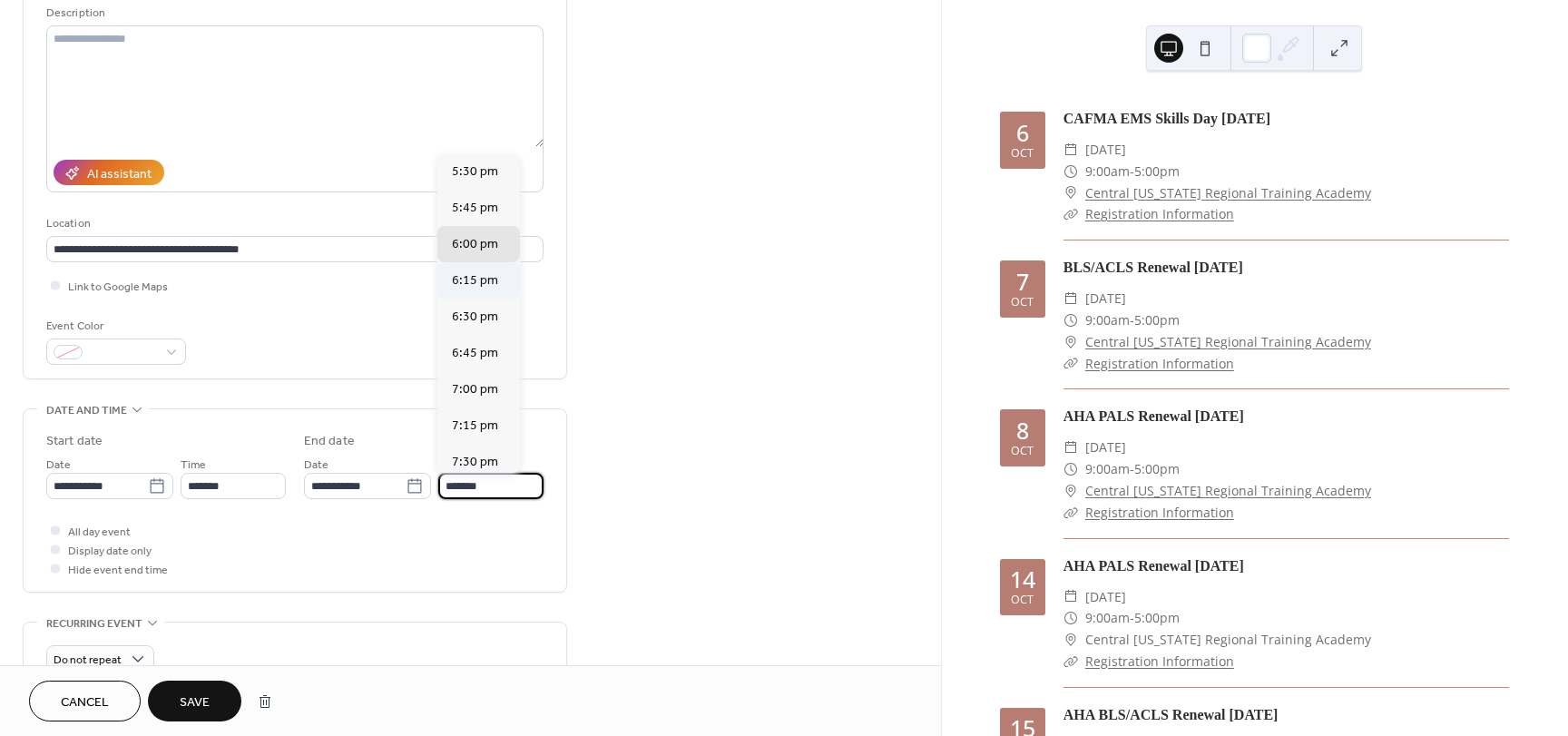 scroll, scrollTop: 1121, scrollLeft: 0, axis: vertical 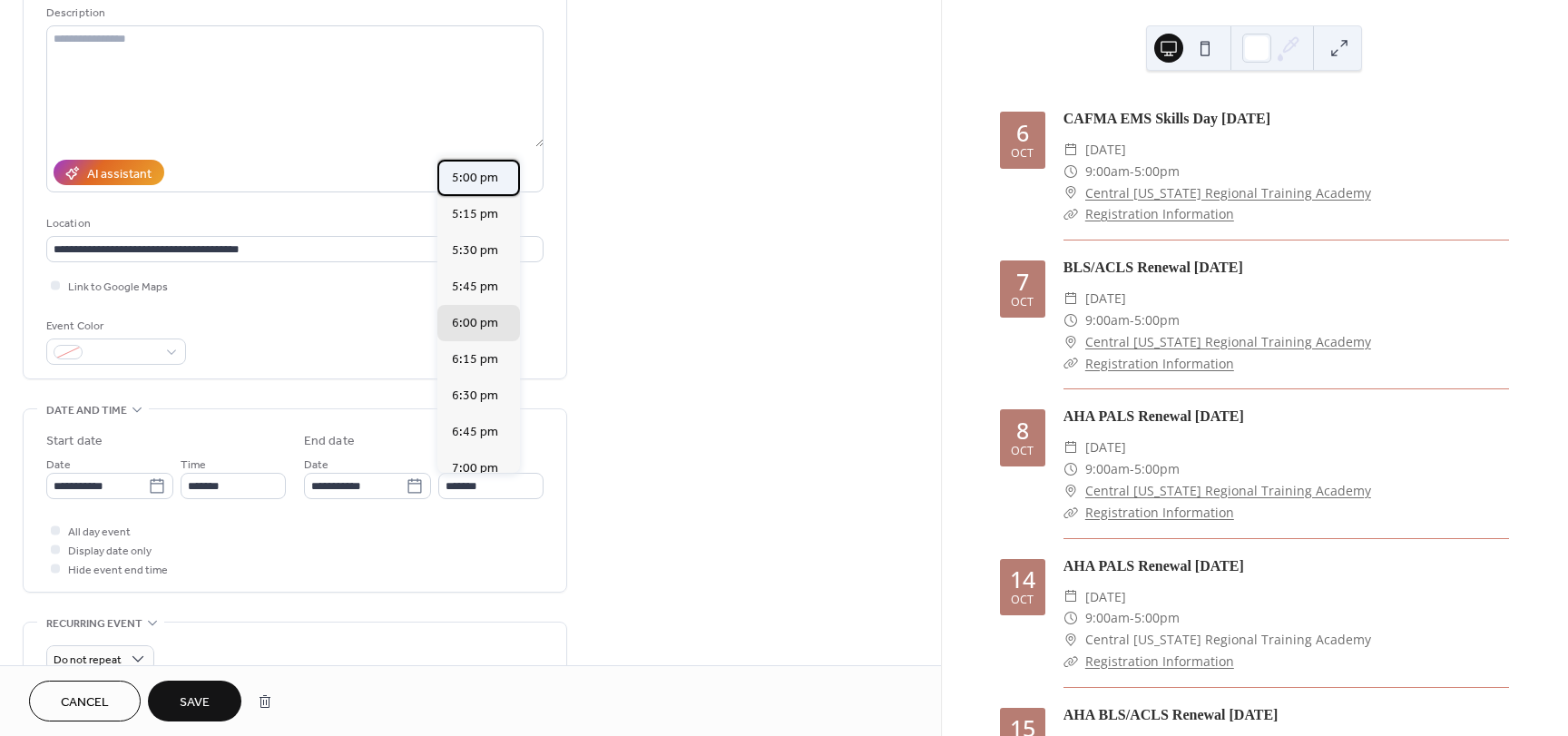 click on "5:00 pm" at bounding box center (475, 178) 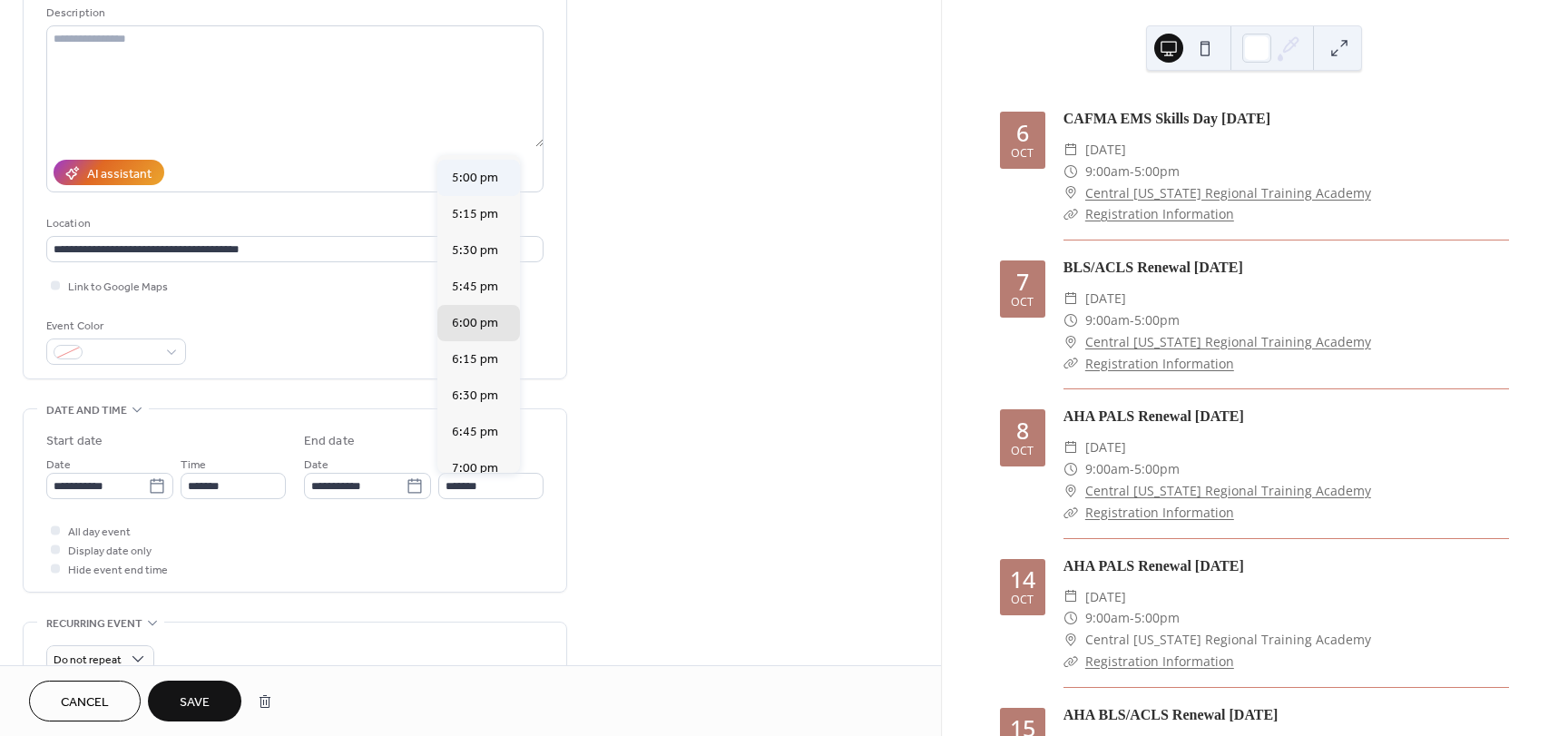 type on "*******" 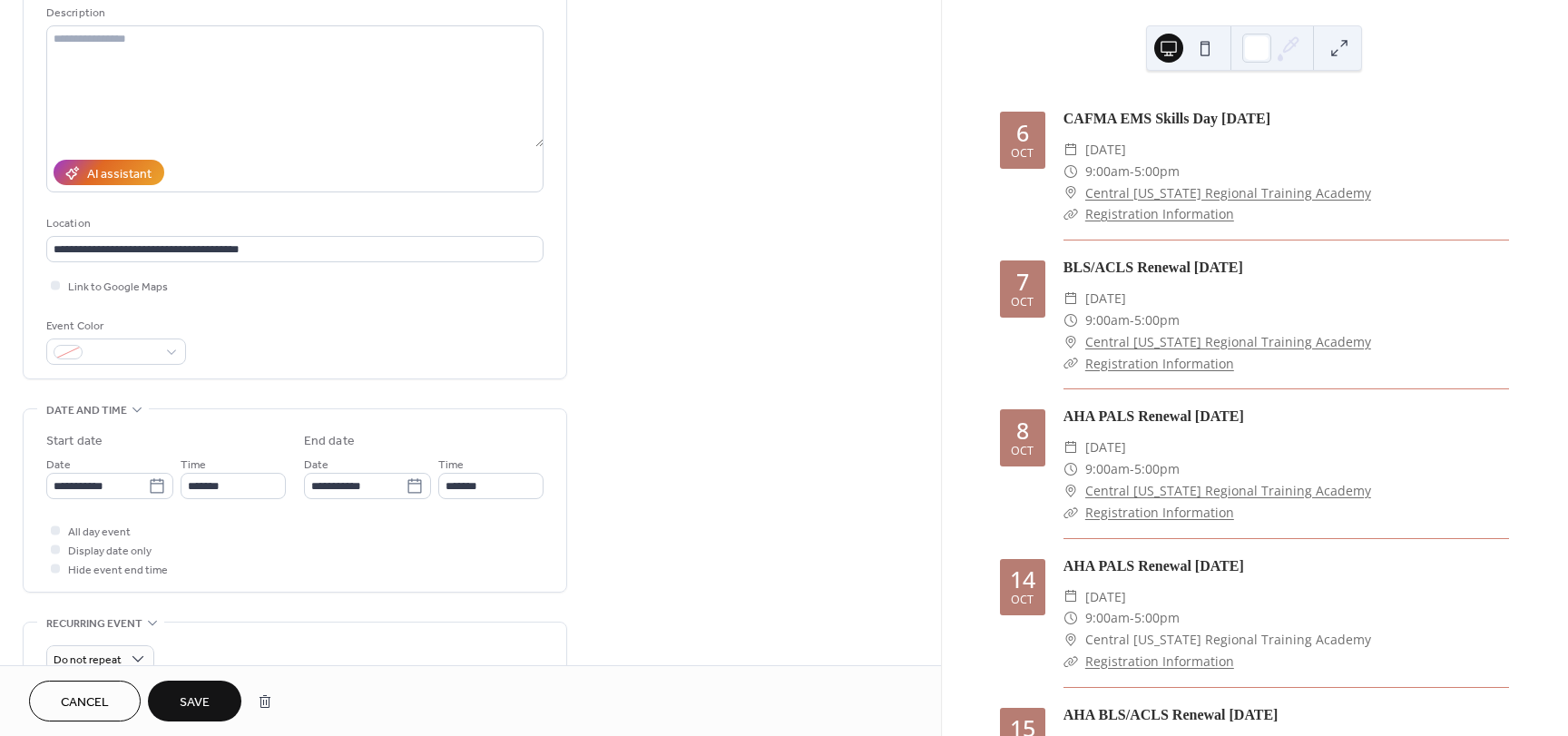 click on "Save" at bounding box center [194, 702] 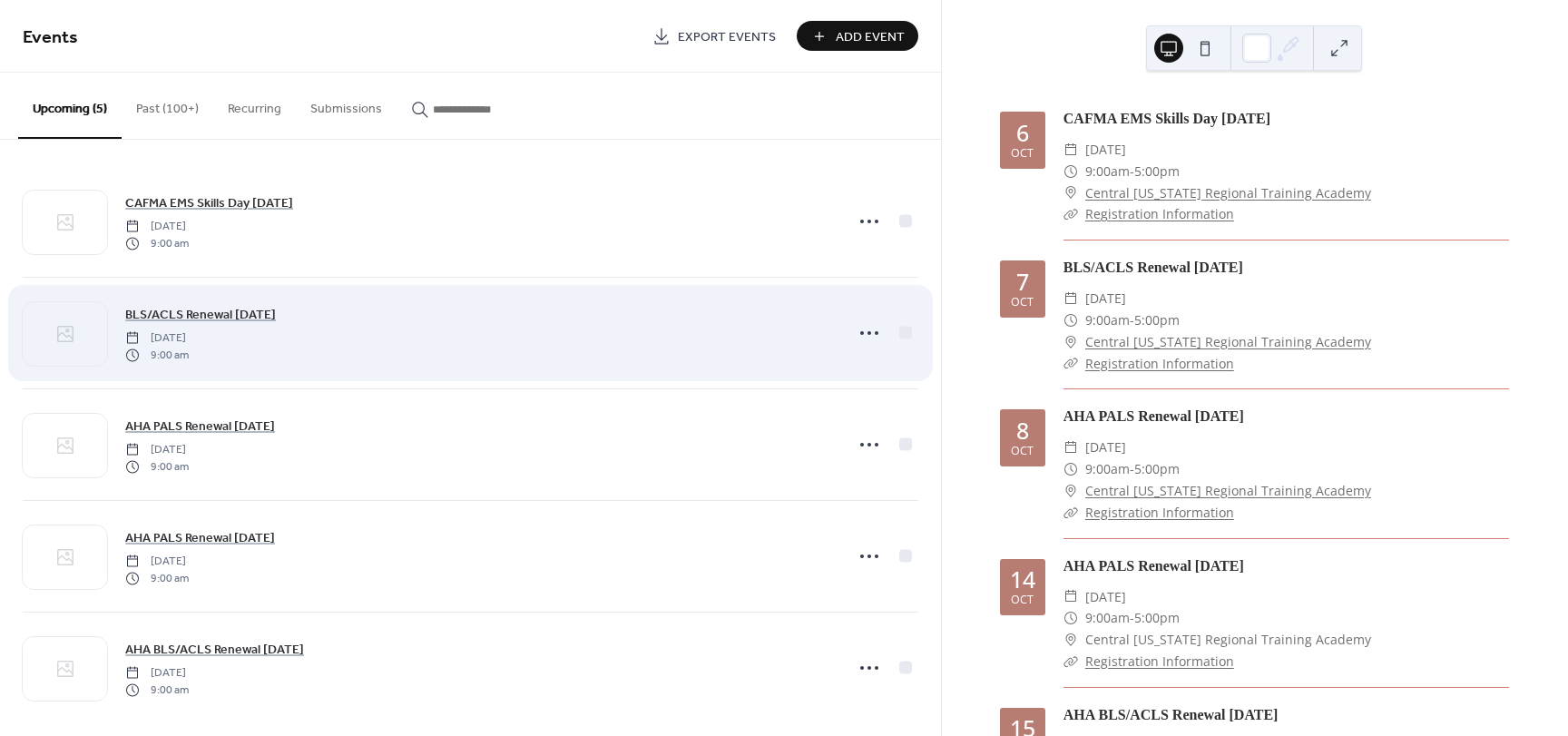 scroll, scrollTop: 0, scrollLeft: 0, axis: both 